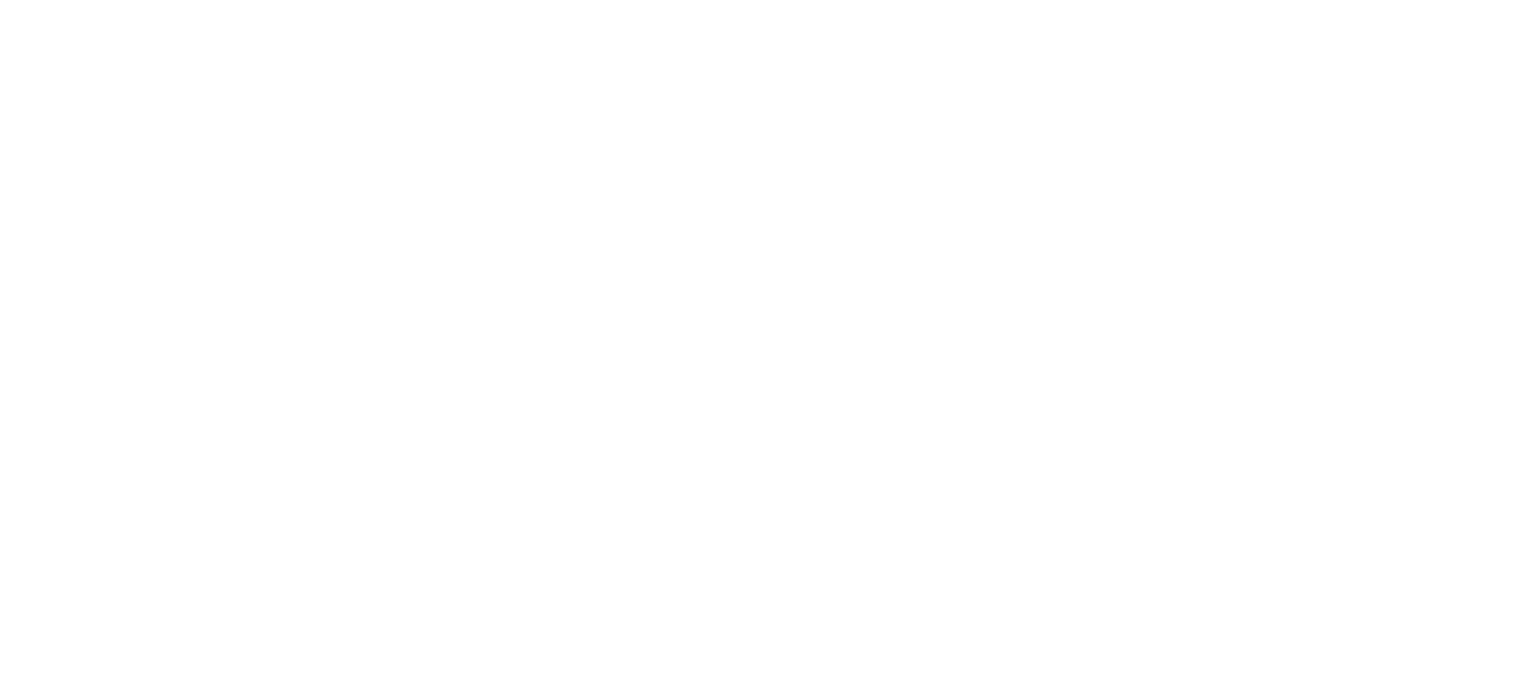 scroll, scrollTop: 0, scrollLeft: 0, axis: both 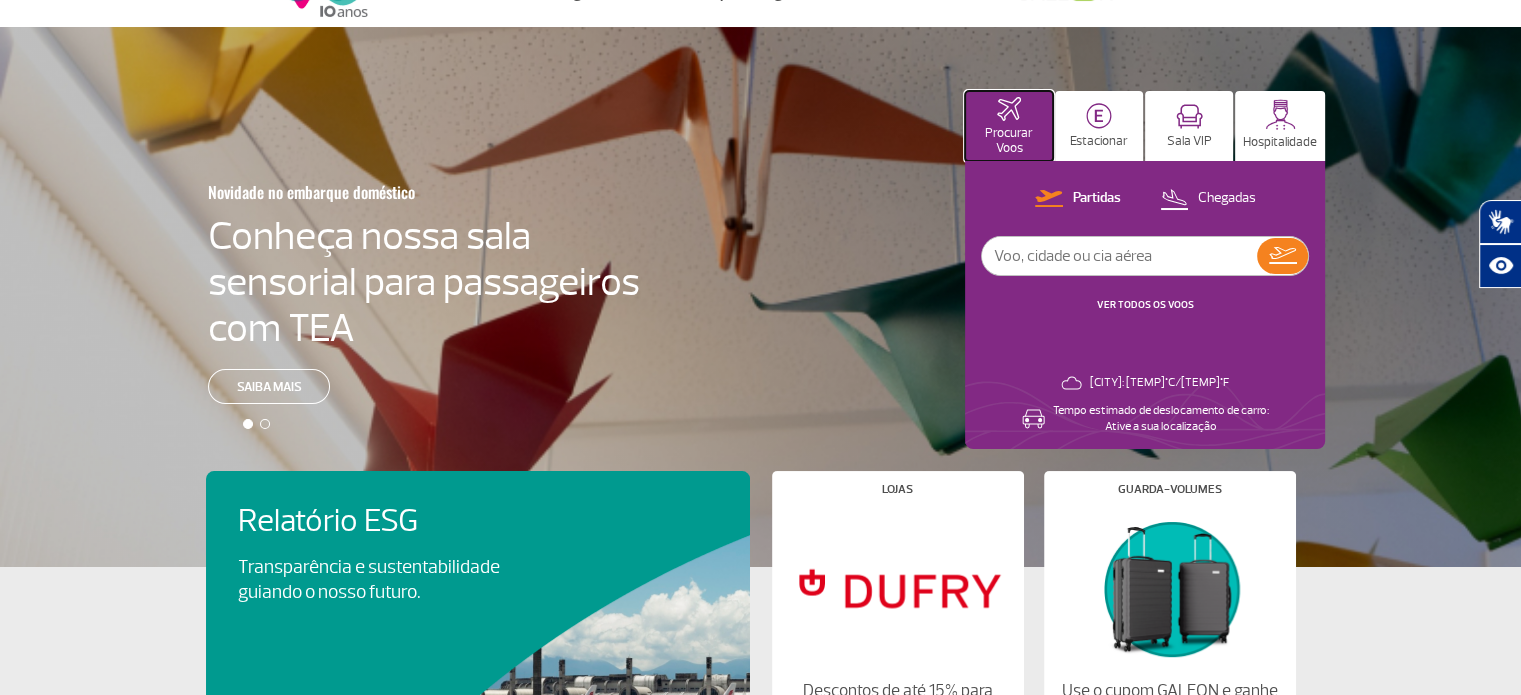 click on "Procurar Voos" at bounding box center (1009, 126) 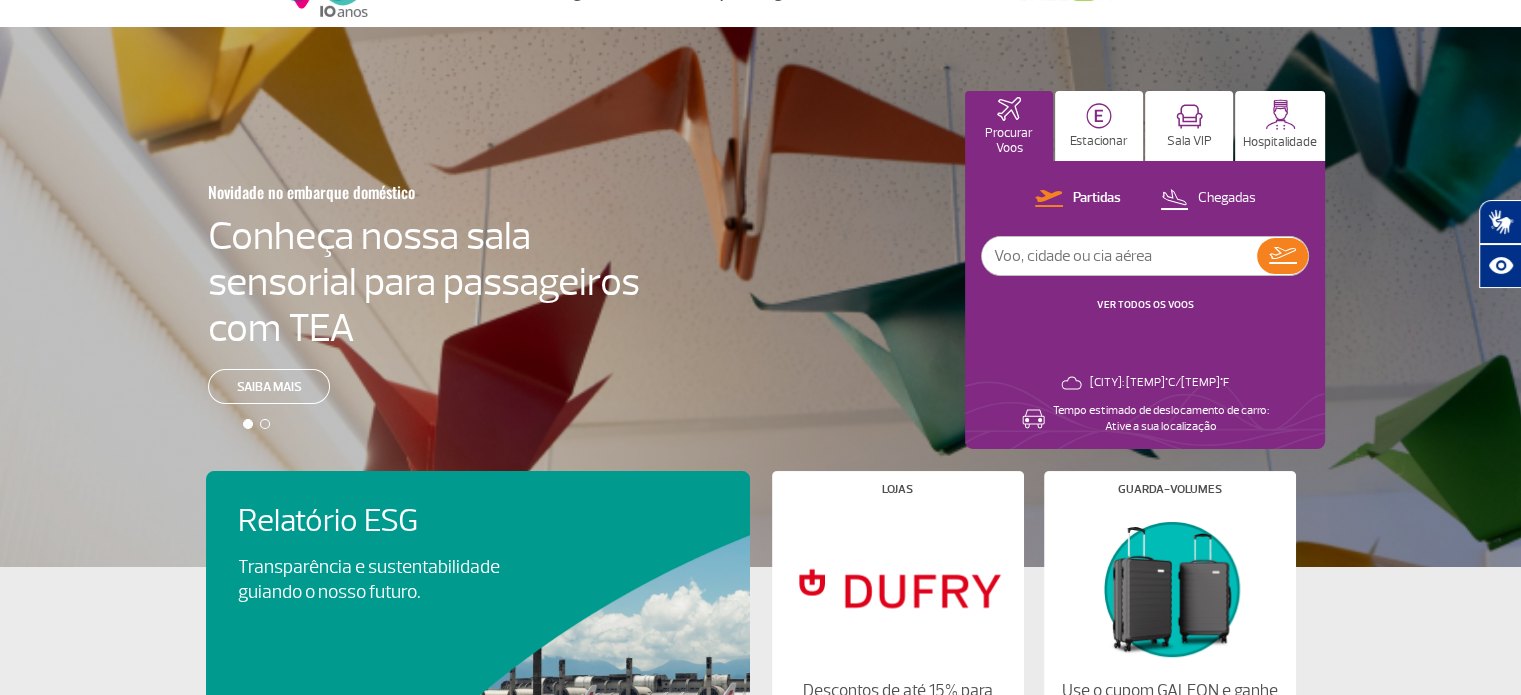 click at bounding box center (1119, 256) 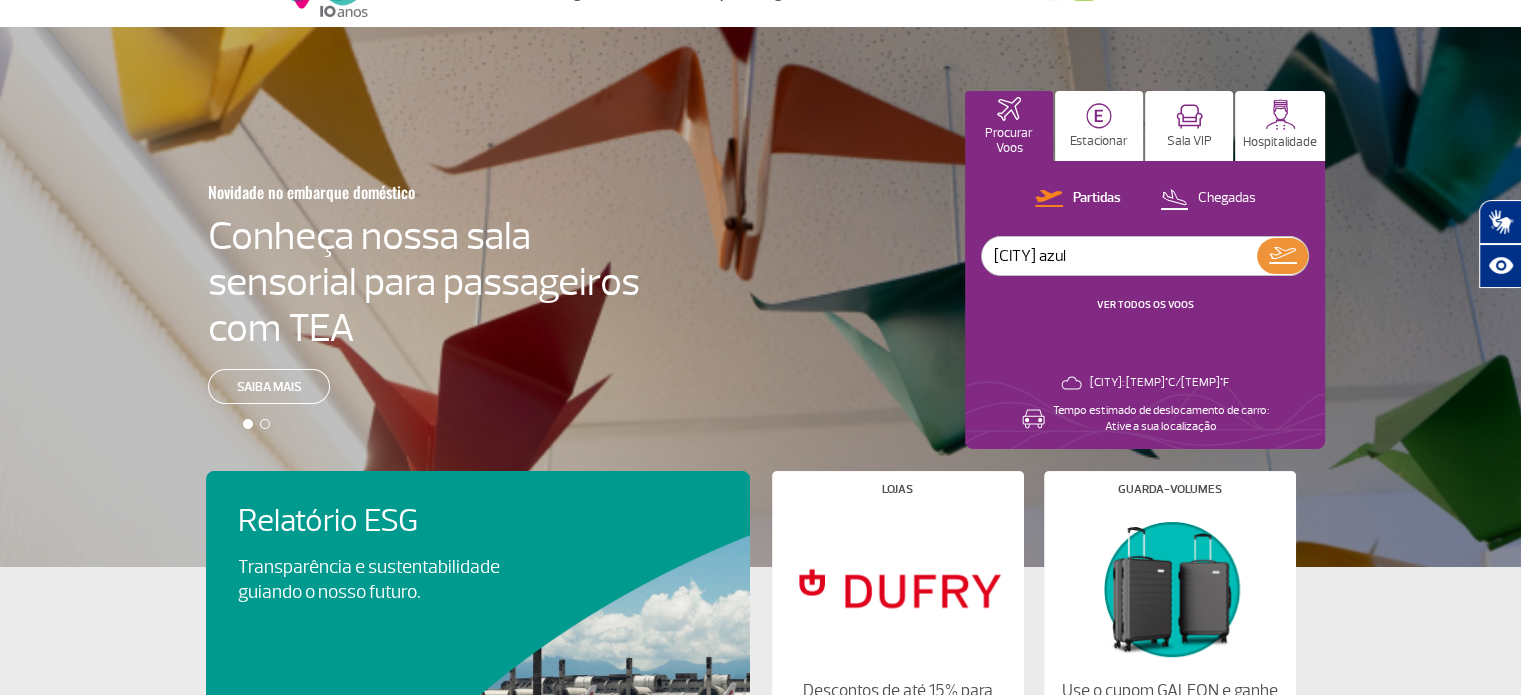 type on "[CITY] azul" 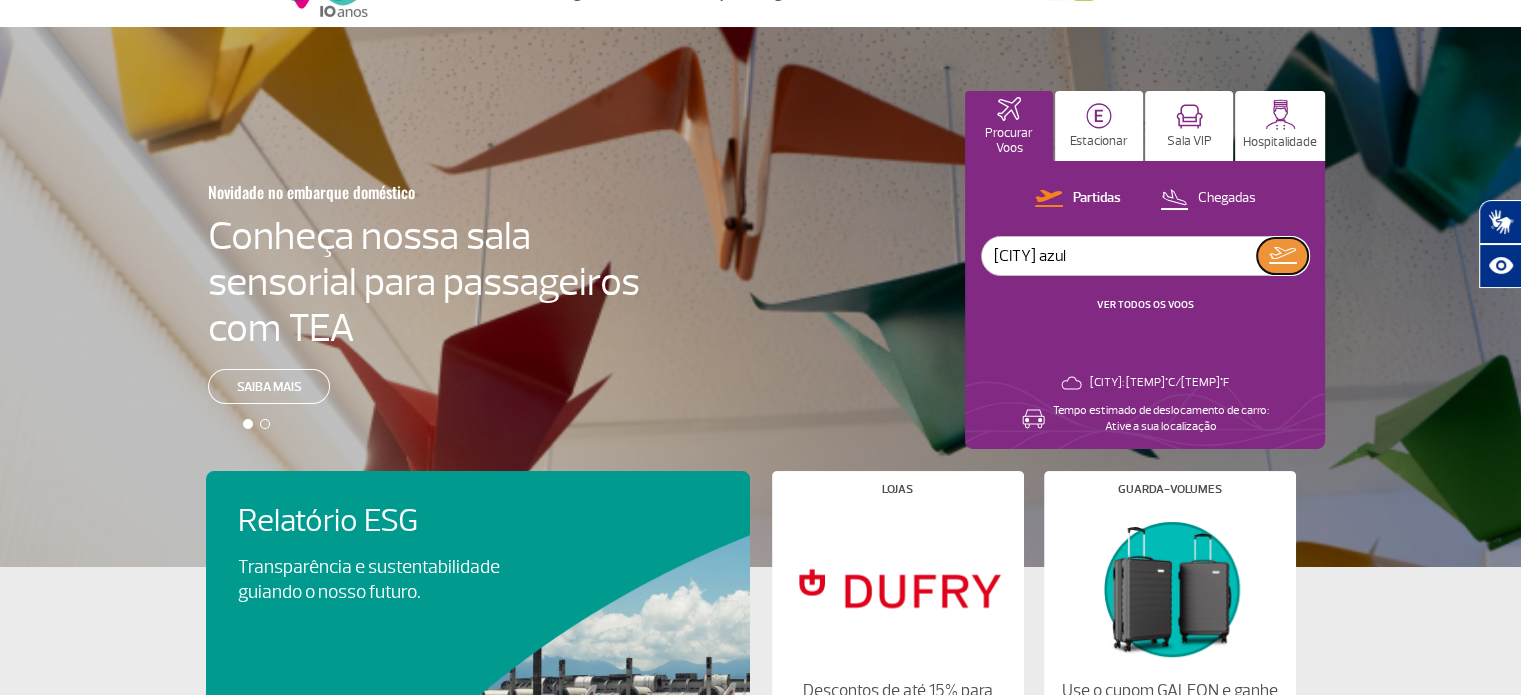 click at bounding box center [1283, 255] 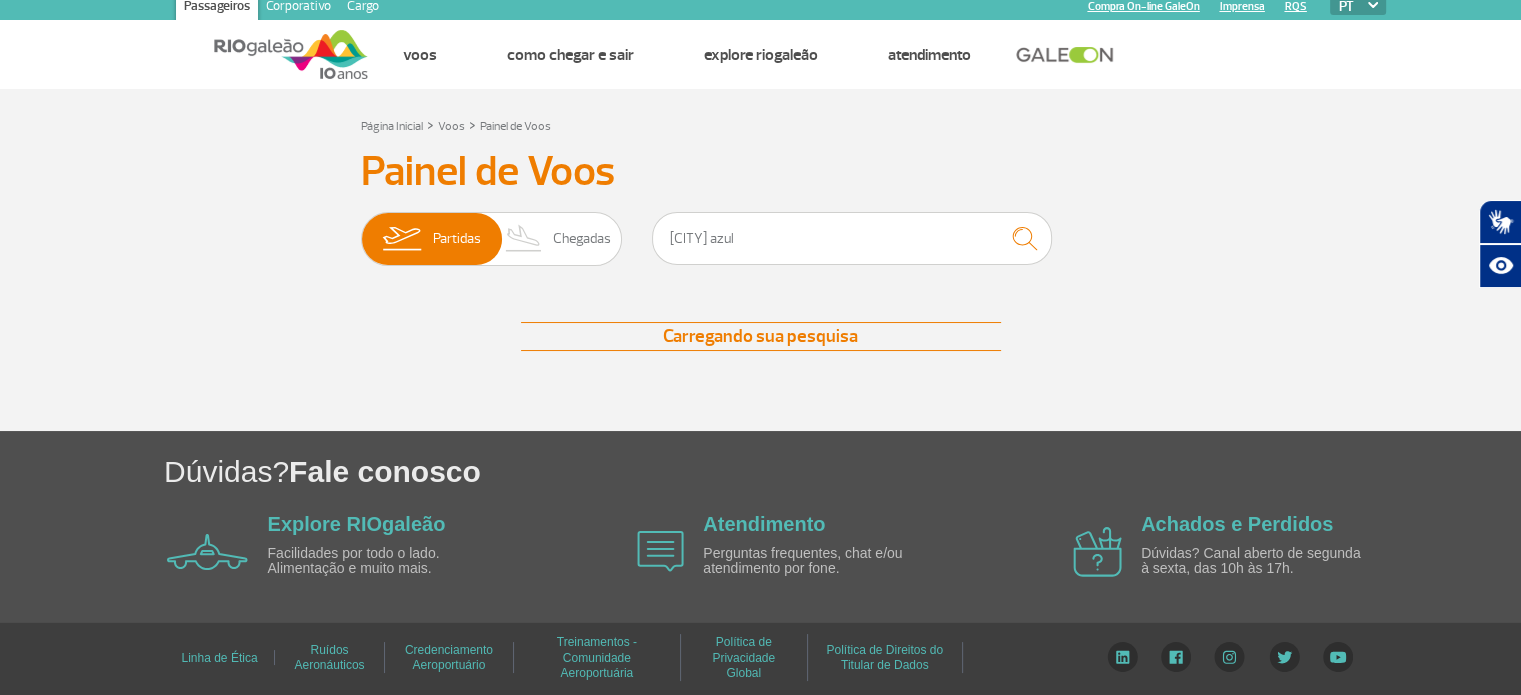 scroll, scrollTop: 0, scrollLeft: 0, axis: both 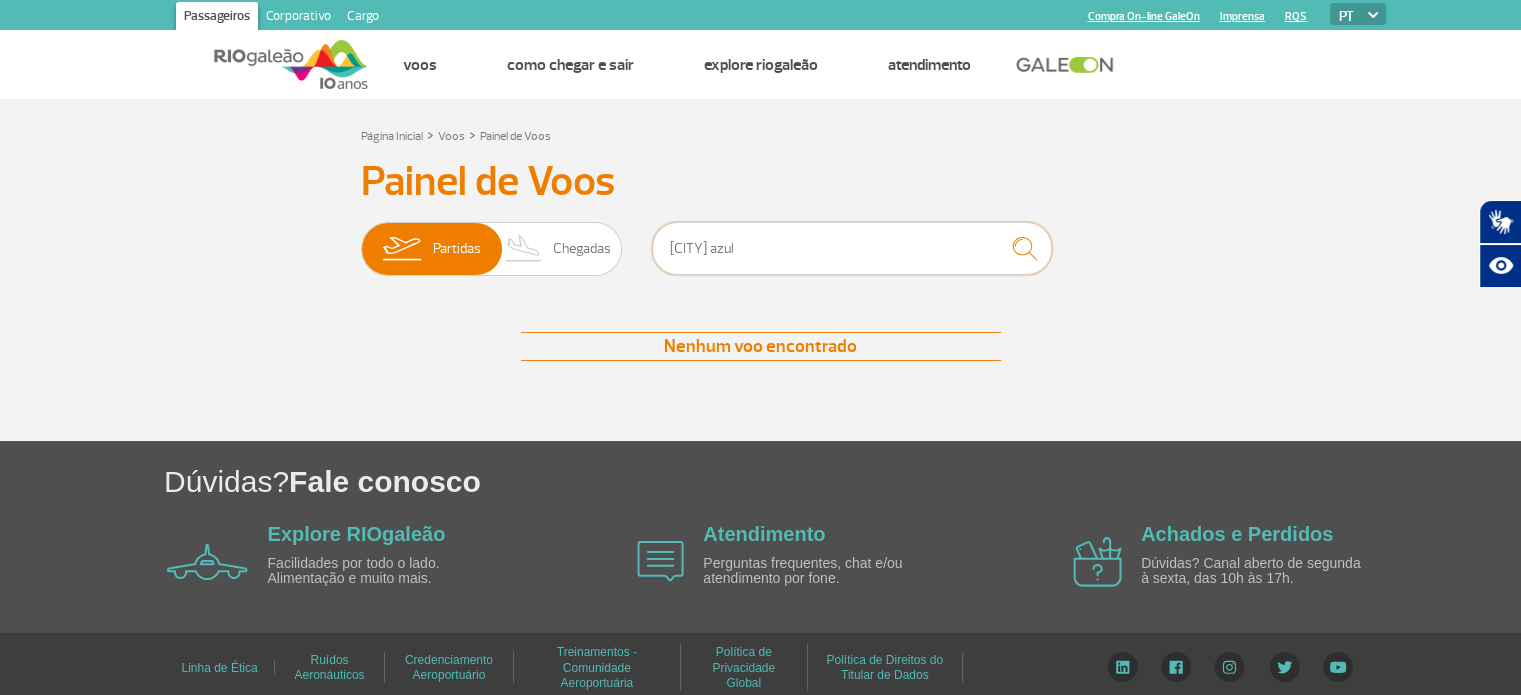 click on "[CITY] azul" at bounding box center [852, 248] 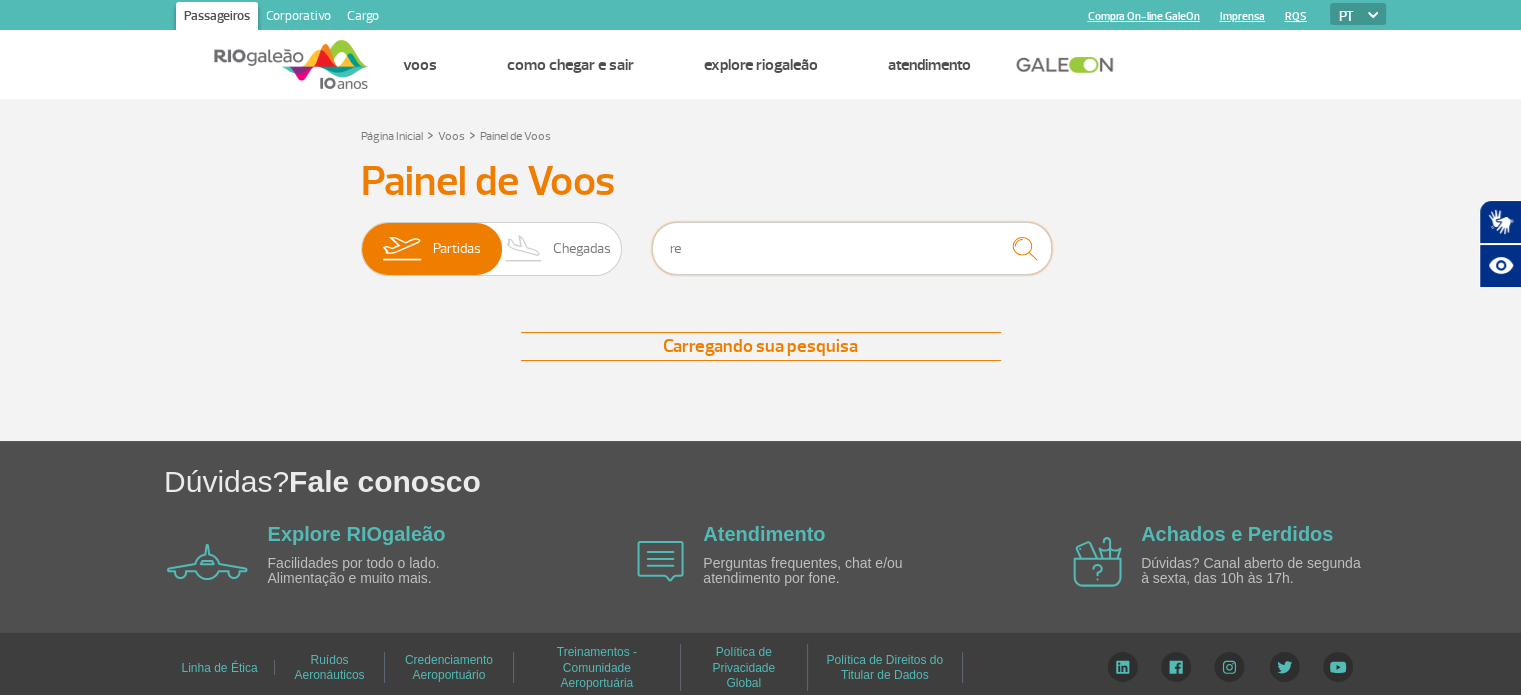 type on "r" 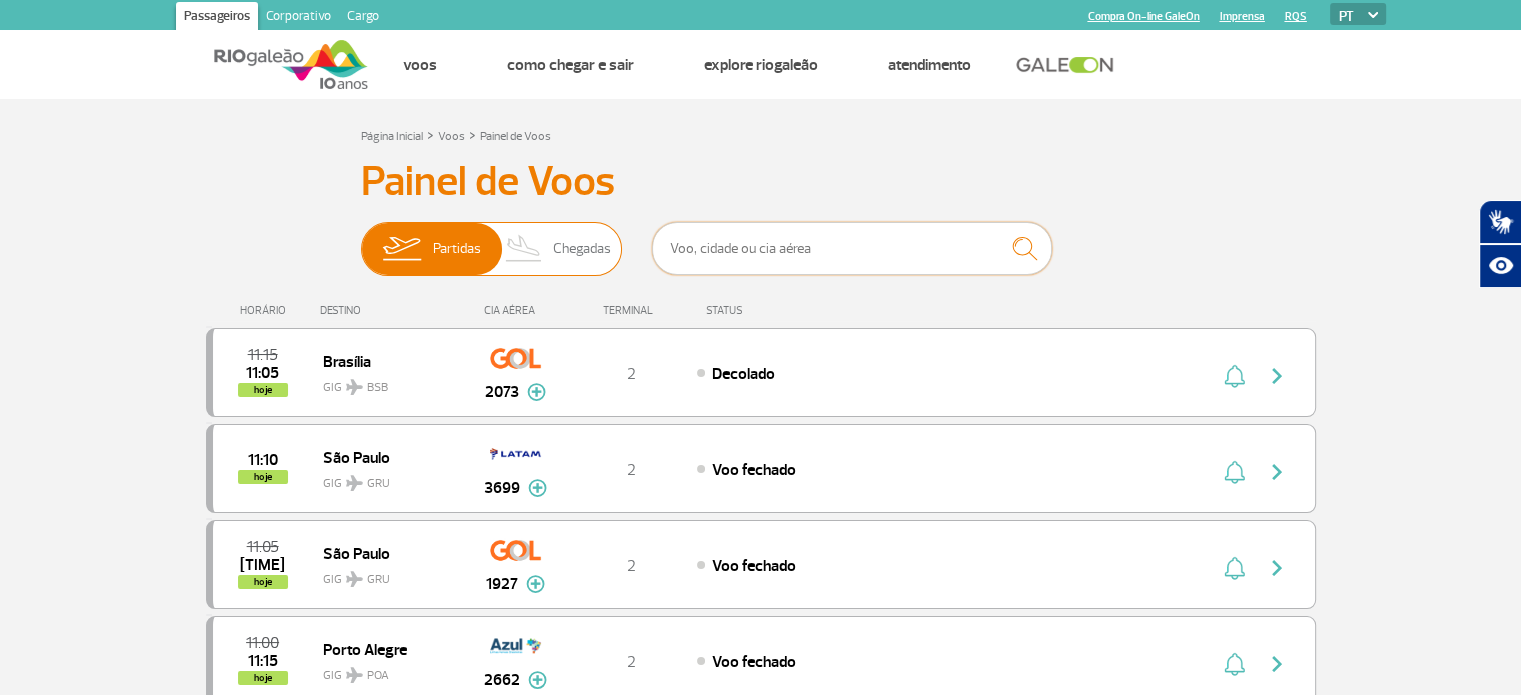 type 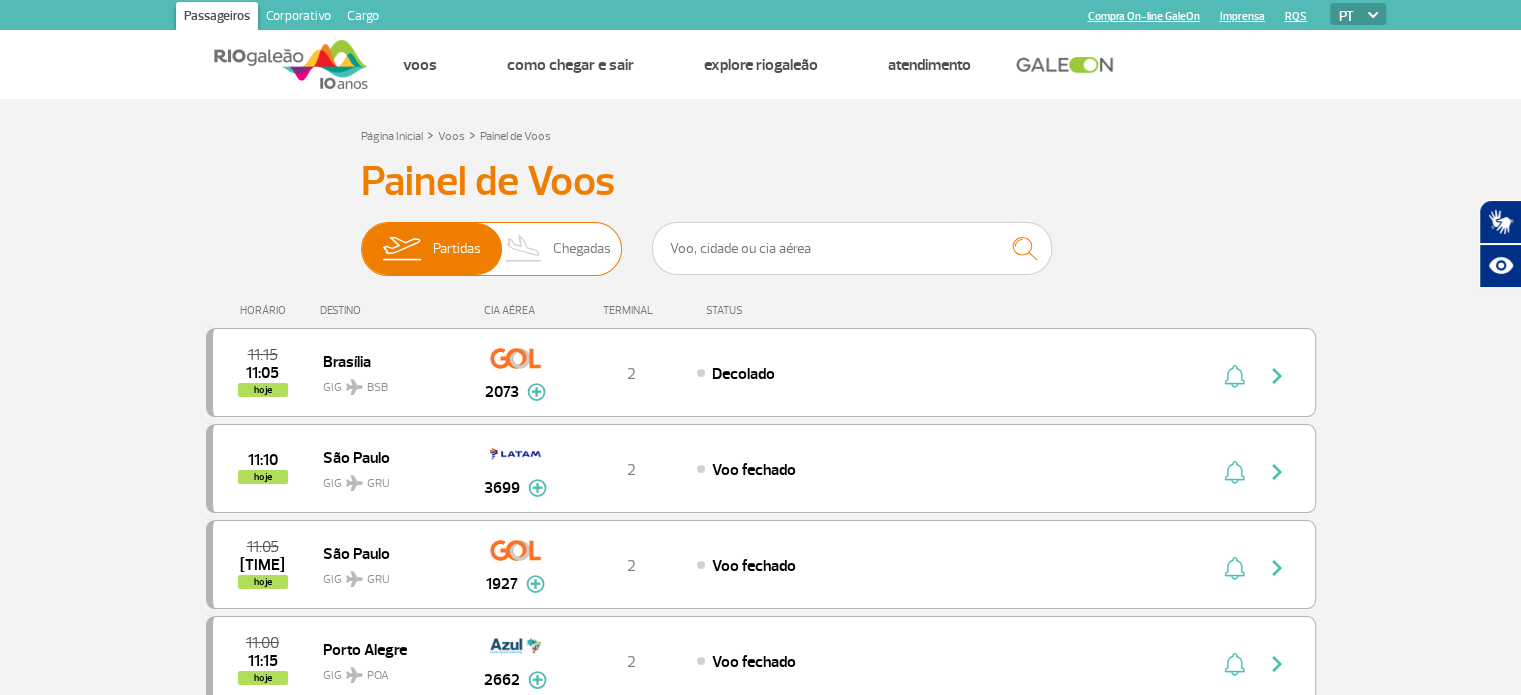 click on "Chegadas" at bounding box center (582, 249) 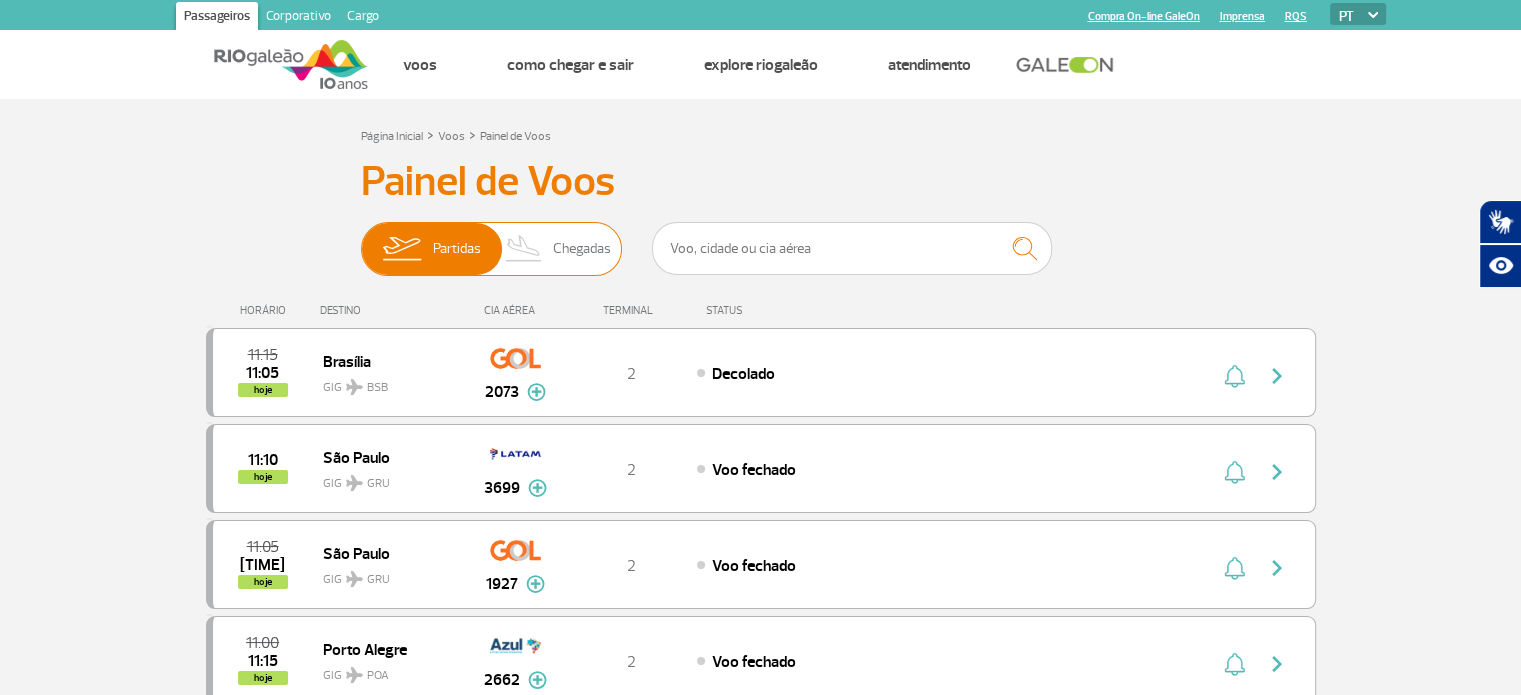 click on "Partidas   Chegadas" at bounding box center (361, 239) 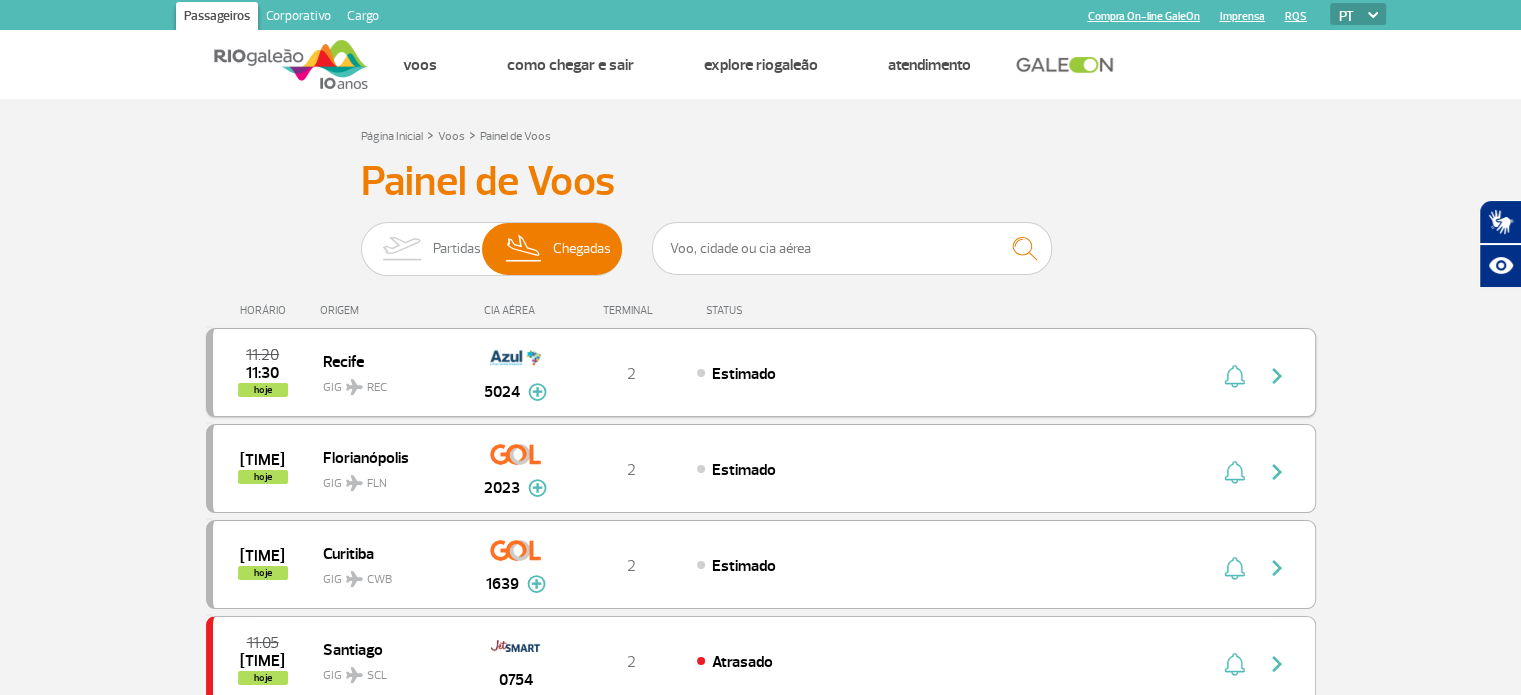 click at bounding box center [1277, 376] 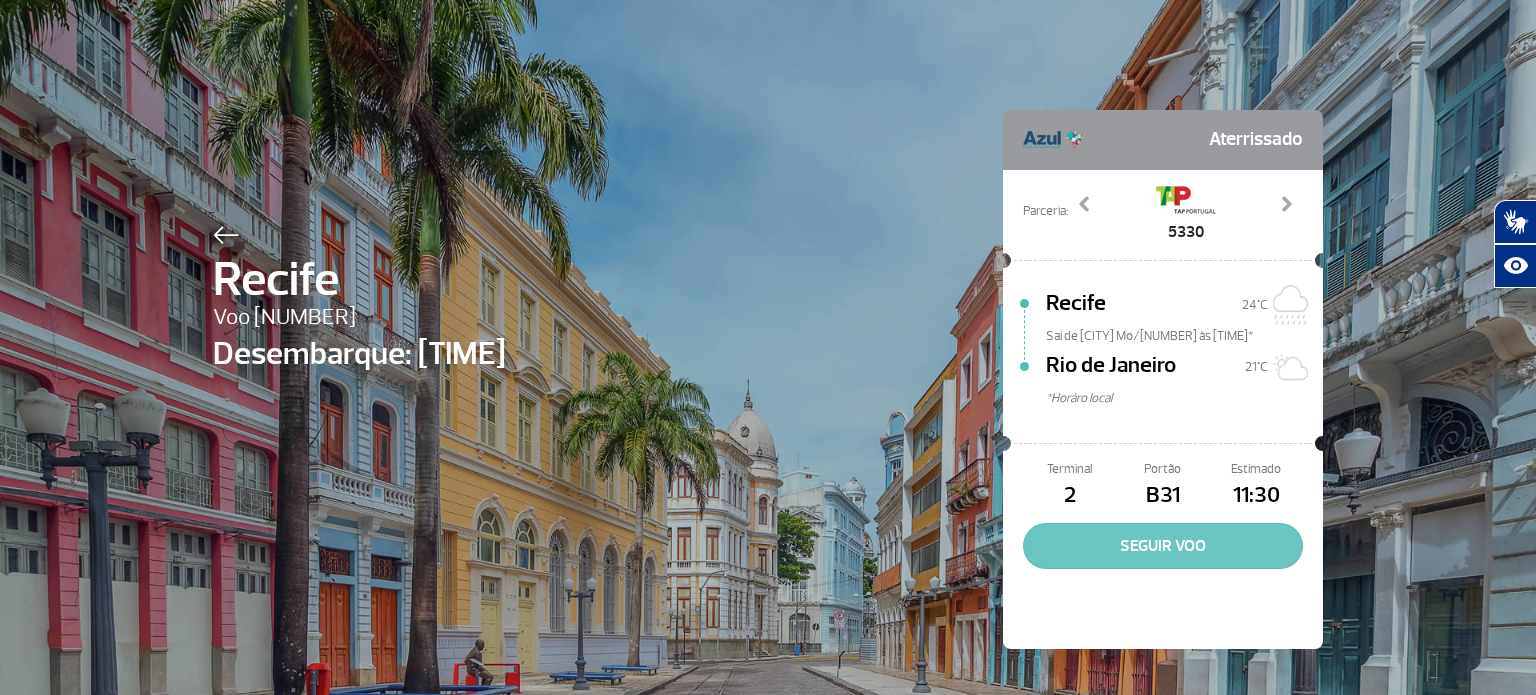 click on "SEGUIR VOO" 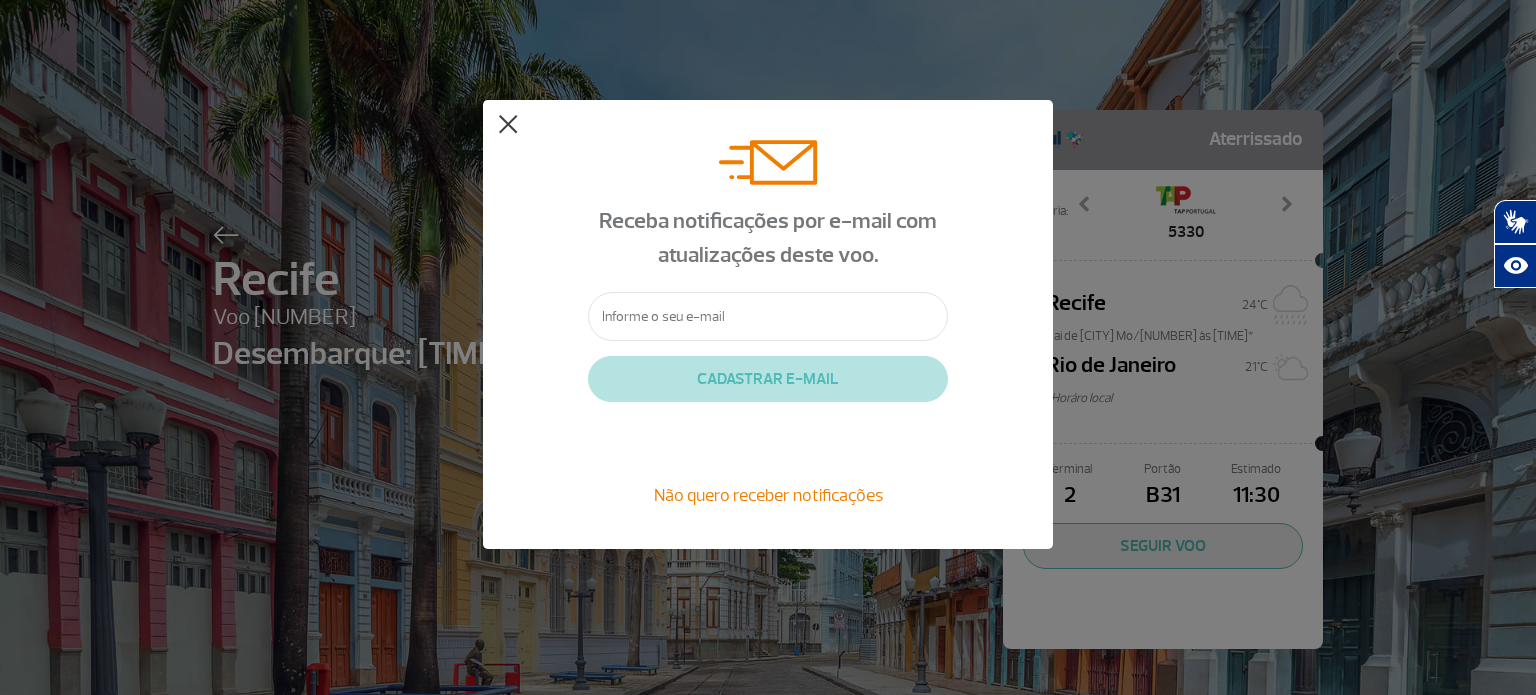click 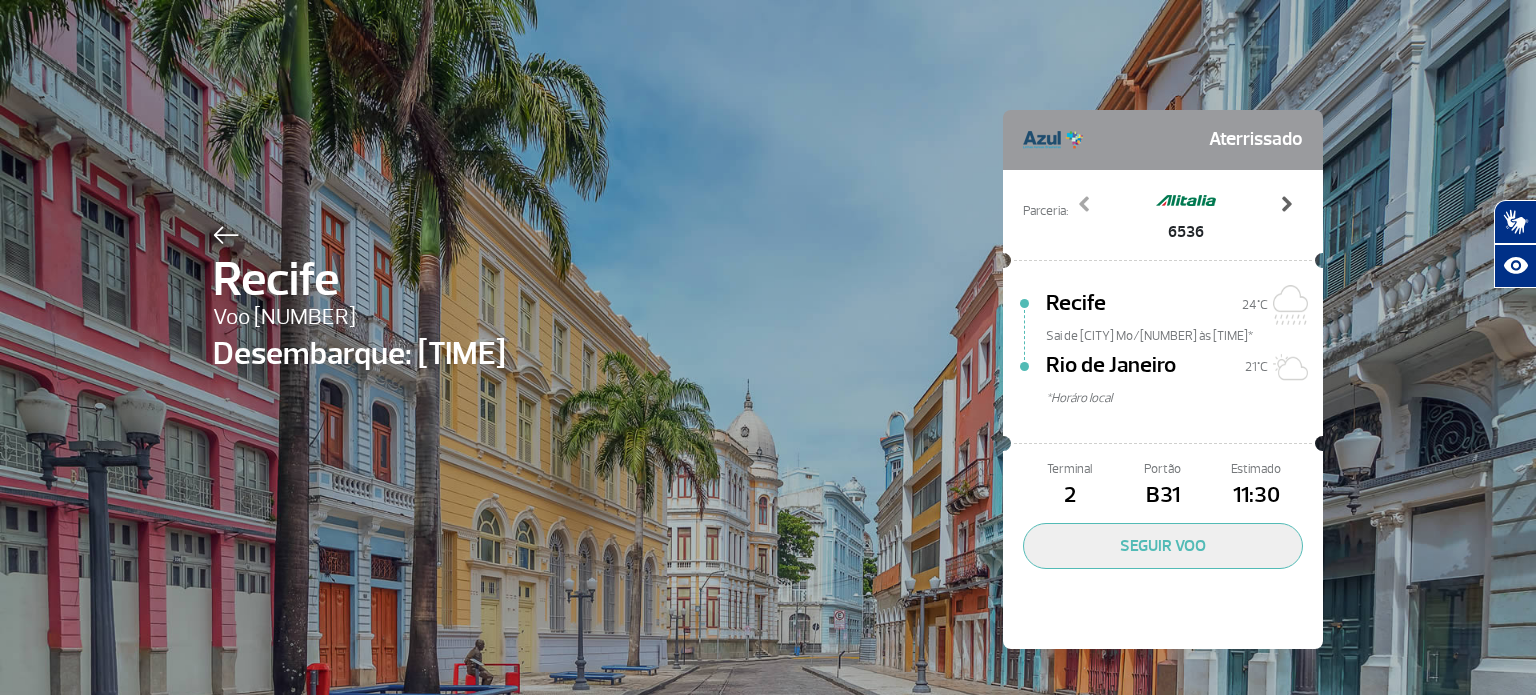 click on "Next" 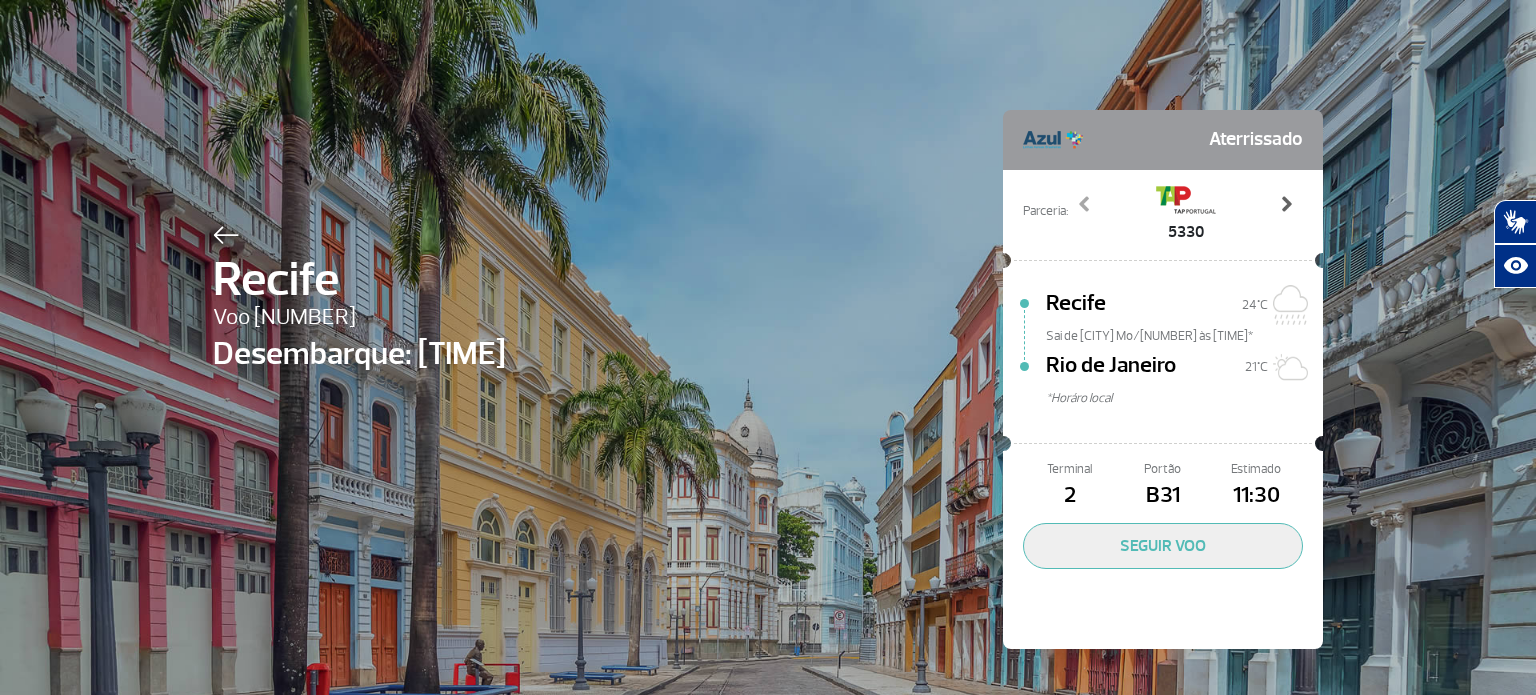 click on "Next" 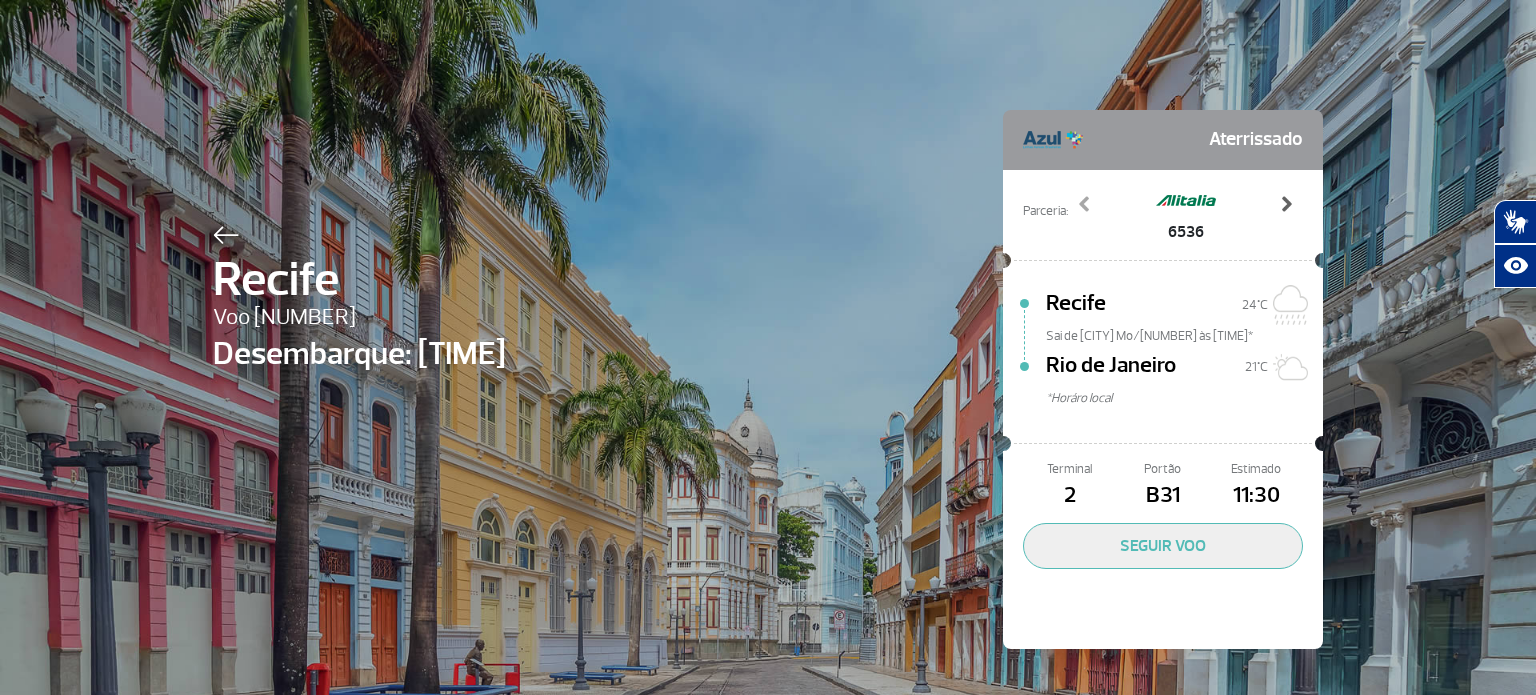 click on "Next" 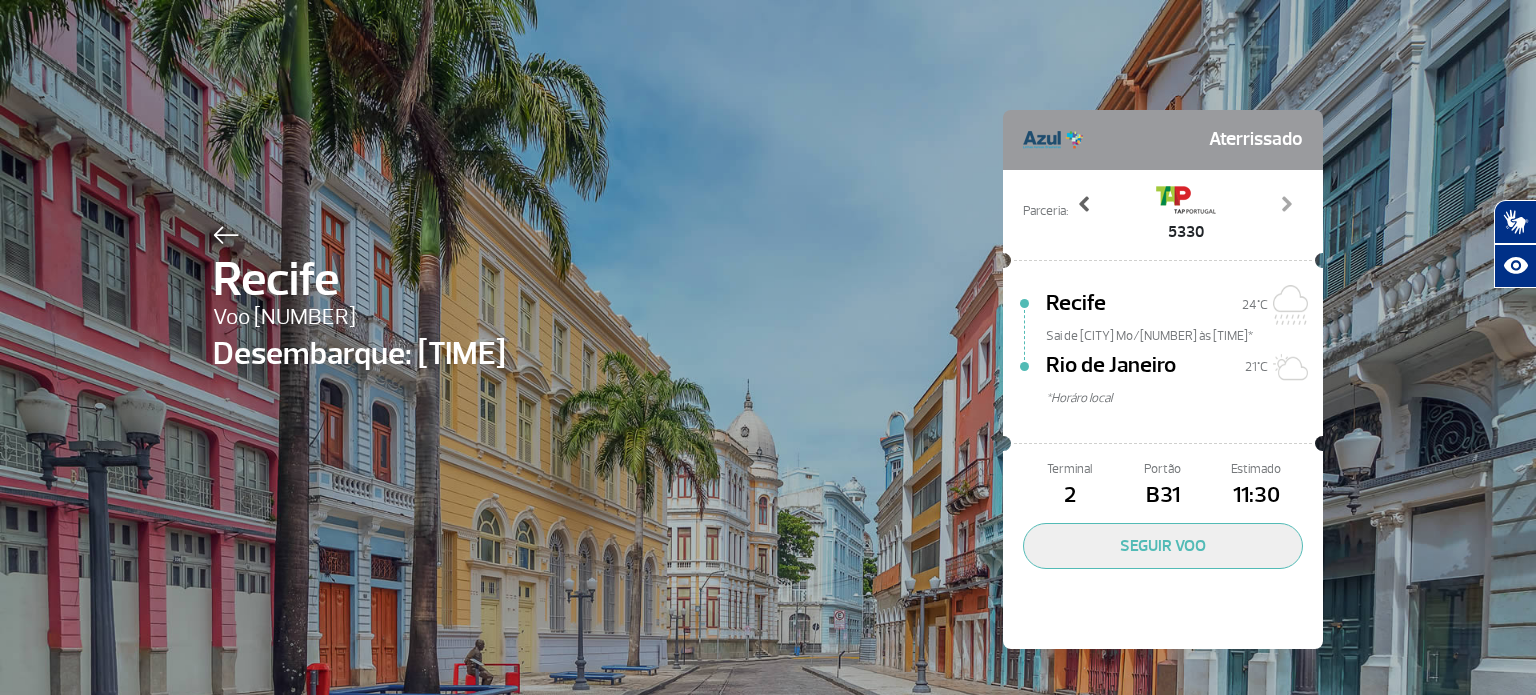 click 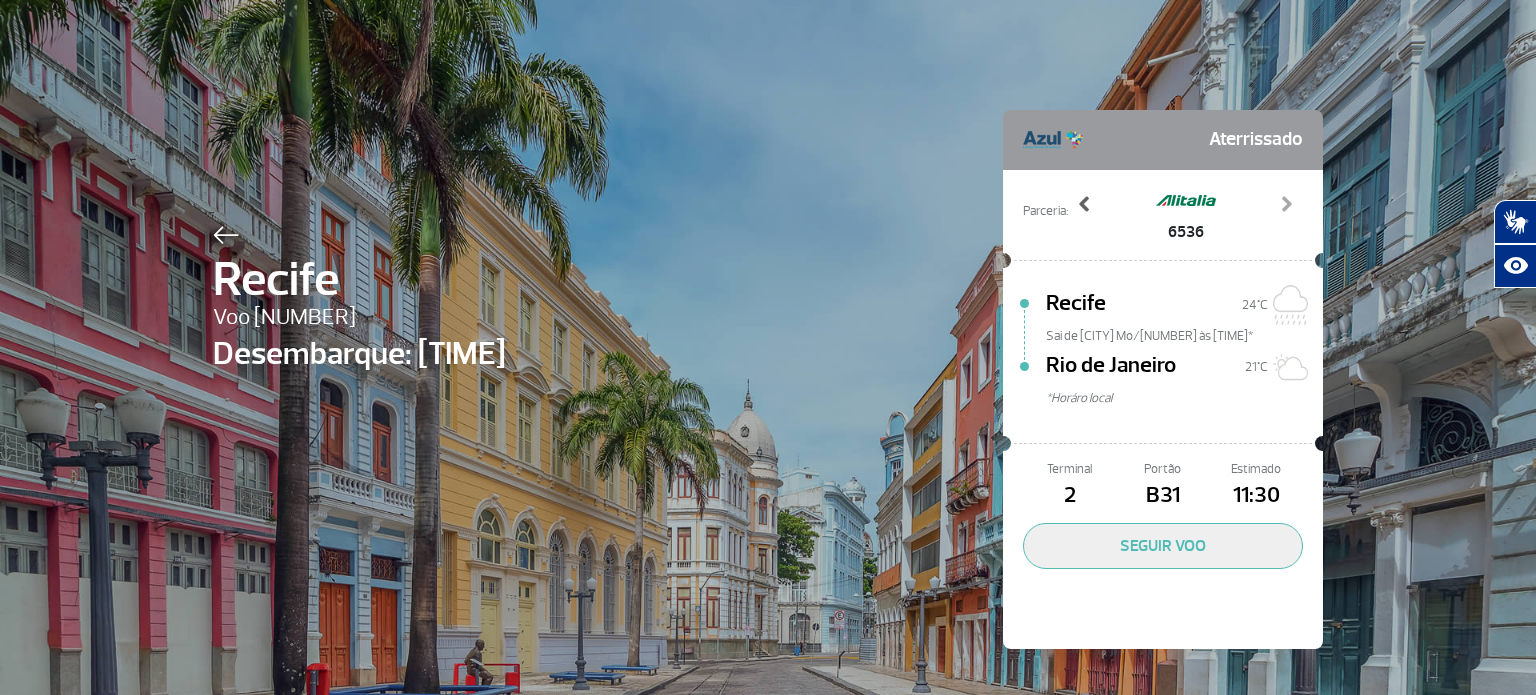 click 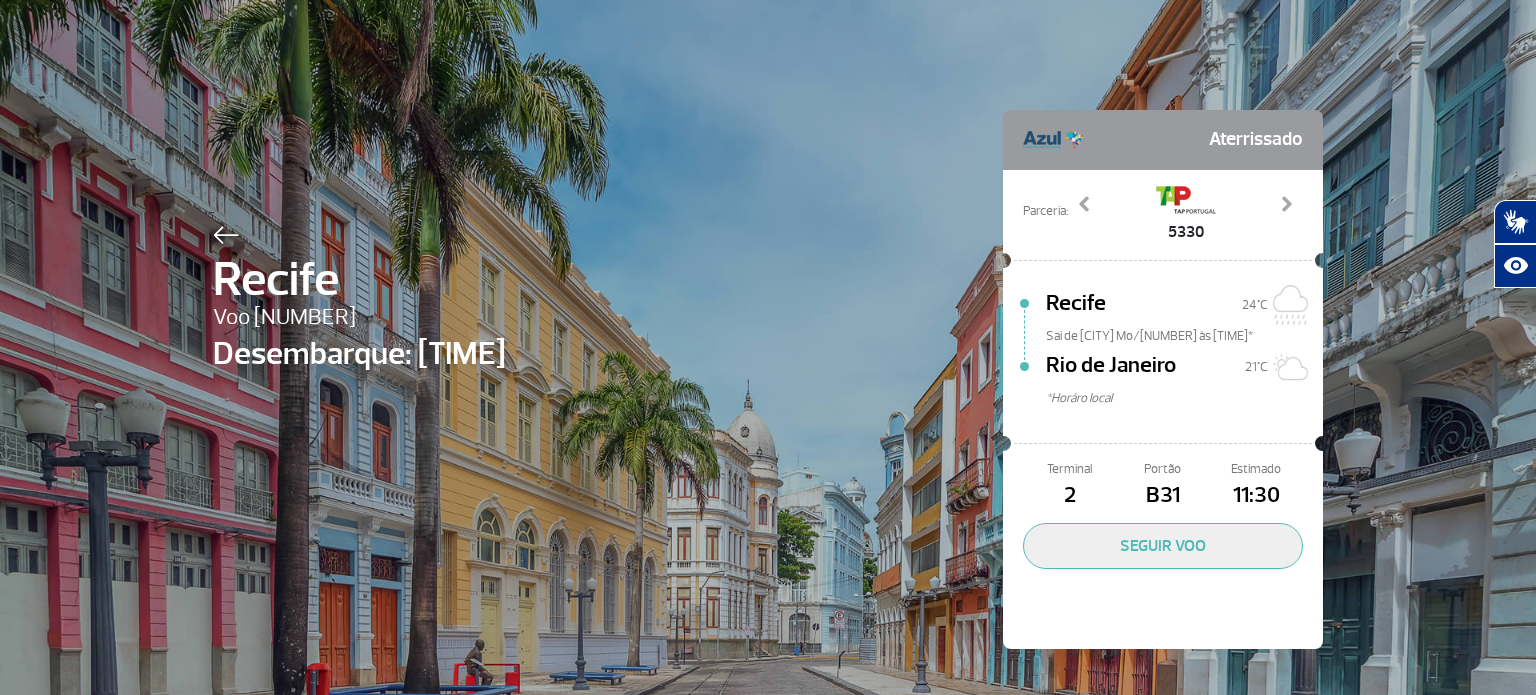 click on "[CITY] Voo [NUMBER] Desembarque: [TIME] Aterrissado Parceria: [NUMBER] [NUMBER] Previous Next [CITY] [TEMP]°C Sai de [CITY] Mo/[NUMBER] às [TIME]* [CITY] [TEMP]°C *Horáro local Terminal [NUMBER] Portão B[NUMBER] Estimado [TIME] SEGUIR VOO" 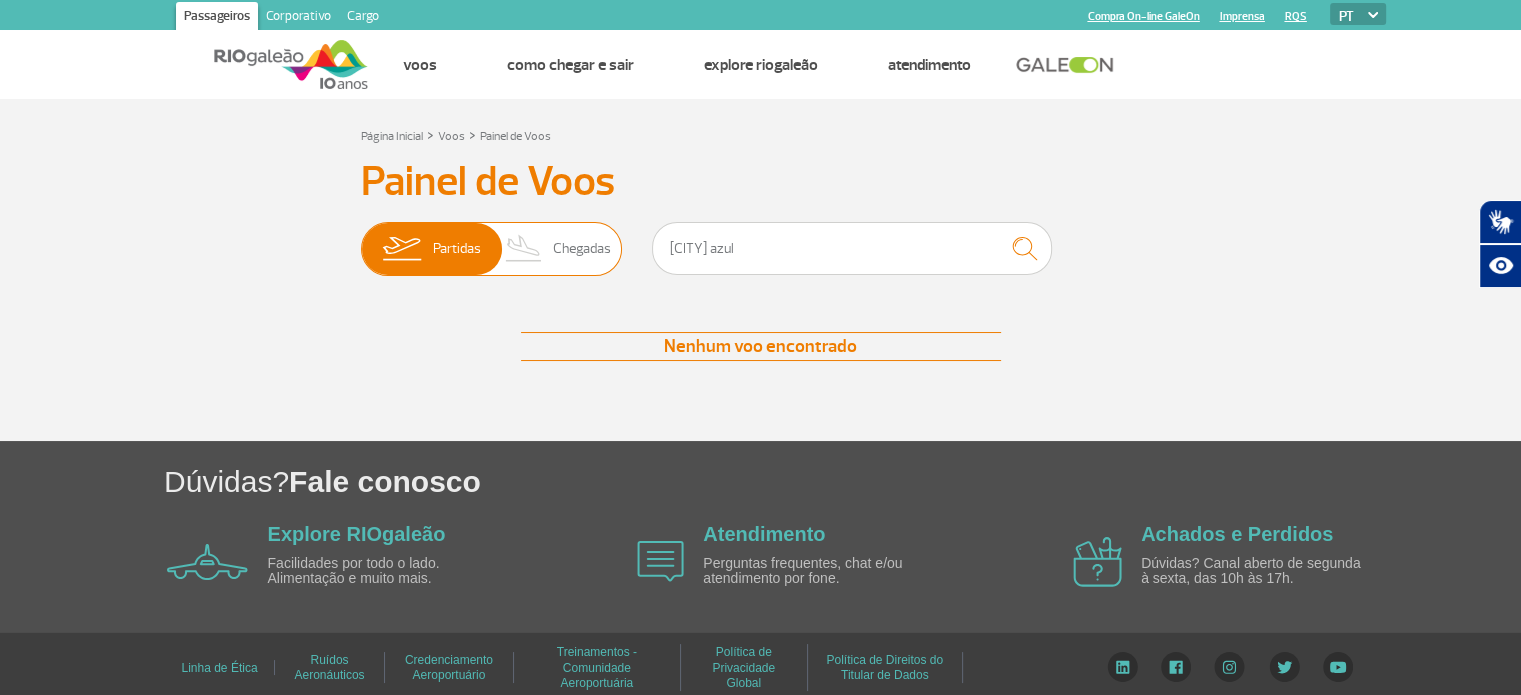 click on "Chegadas" at bounding box center (582, 249) 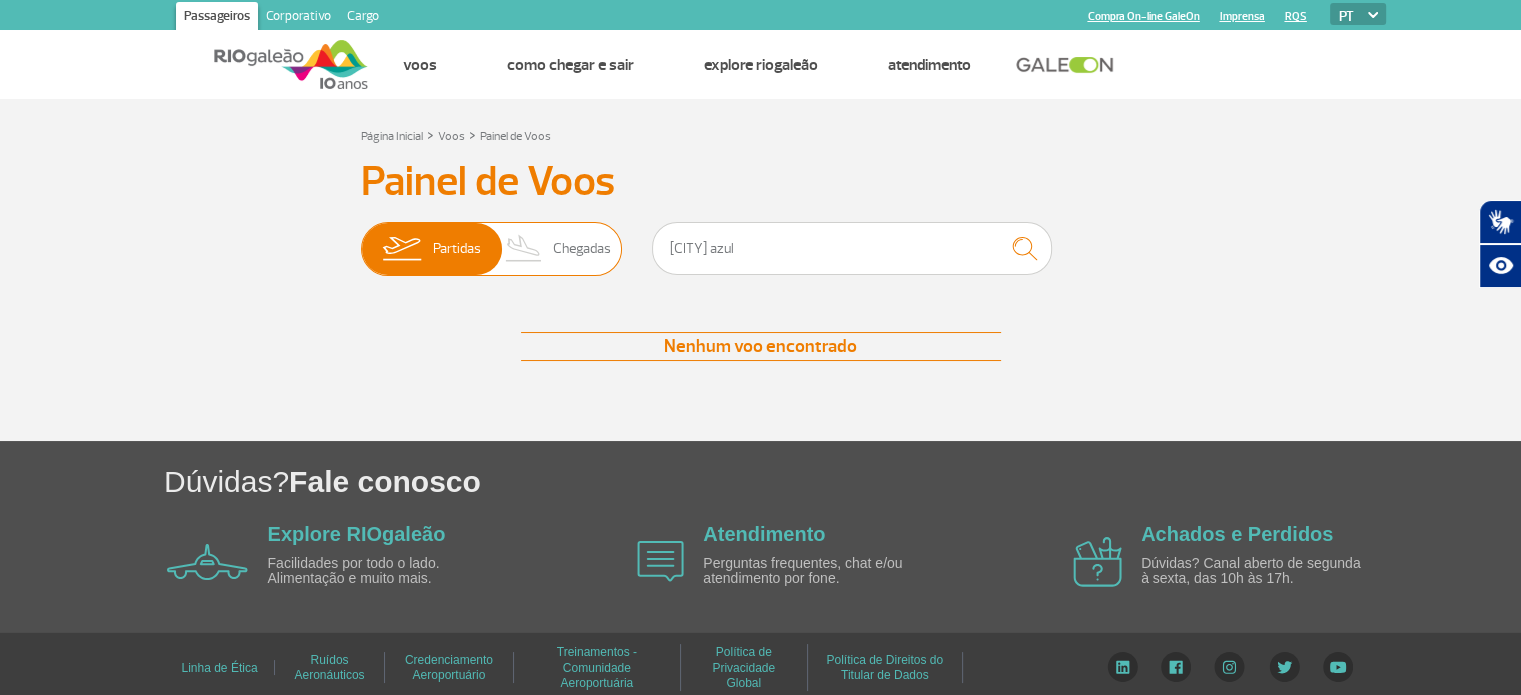 click on "Partidas   Chegadas" at bounding box center (361, 239) 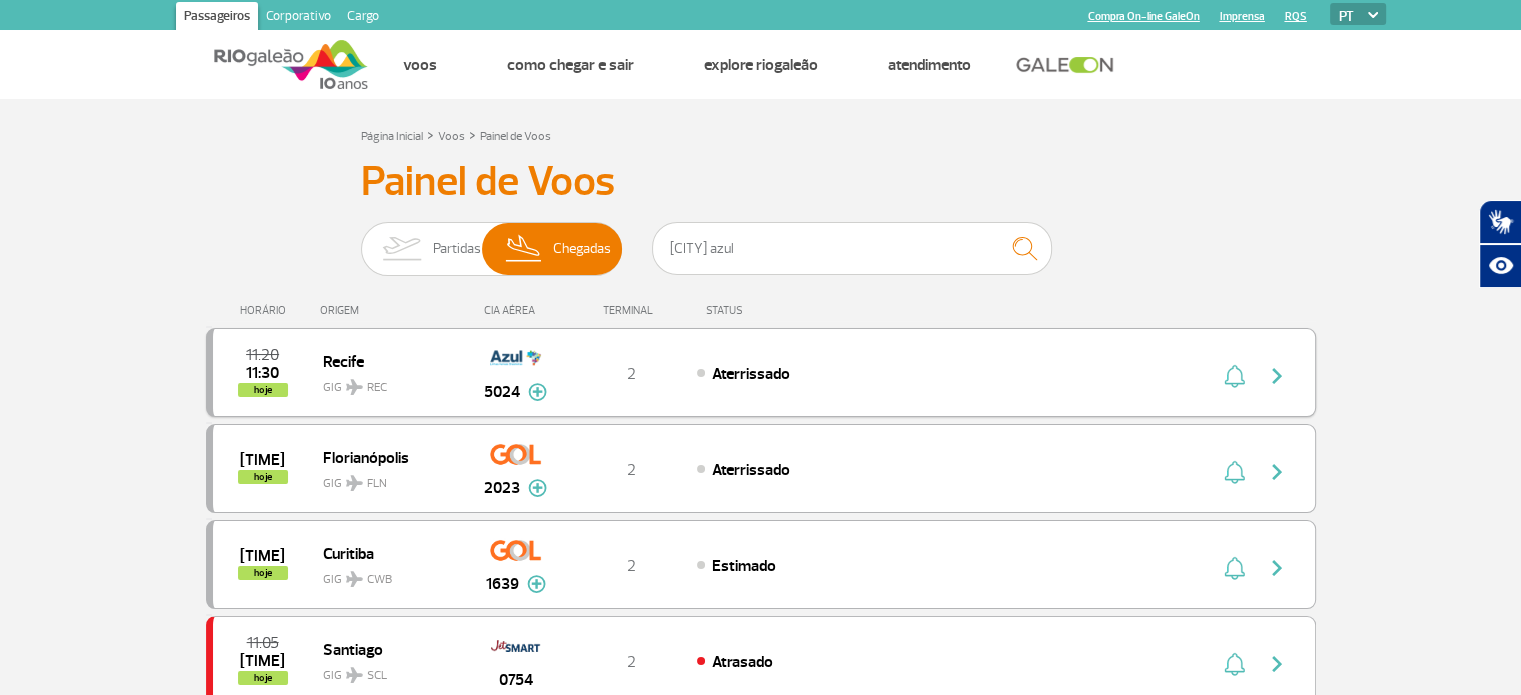 click on "Recife" at bounding box center [387, 361] 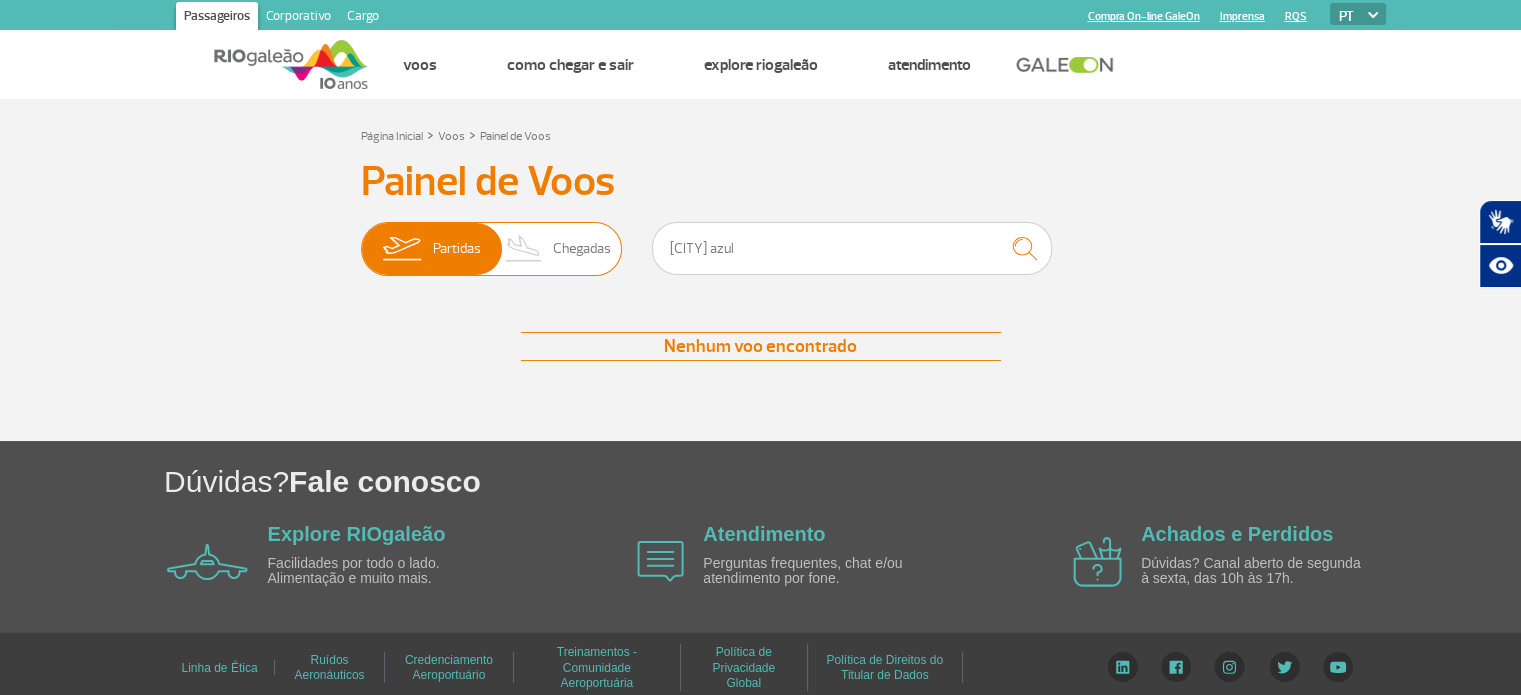 click at bounding box center [524, 249] 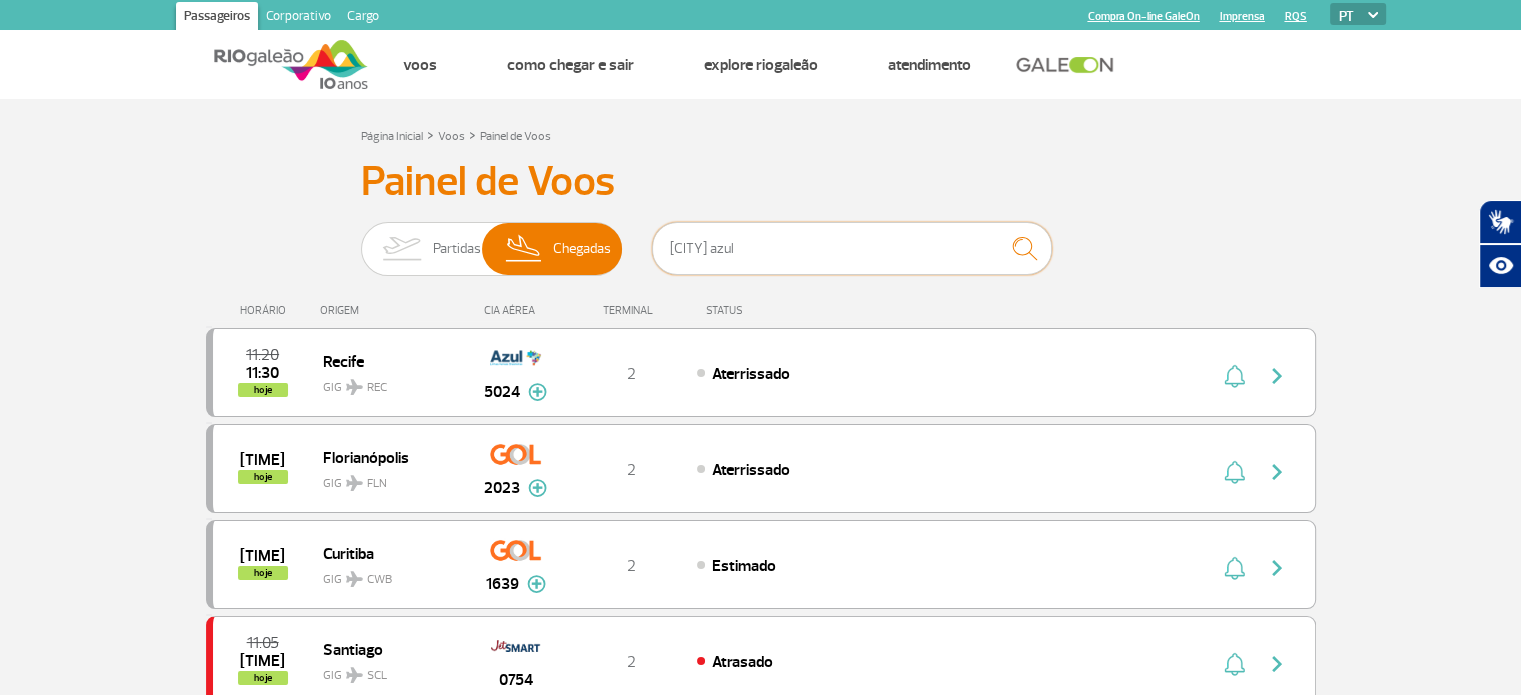 click on "[CITY] azul" at bounding box center [852, 248] 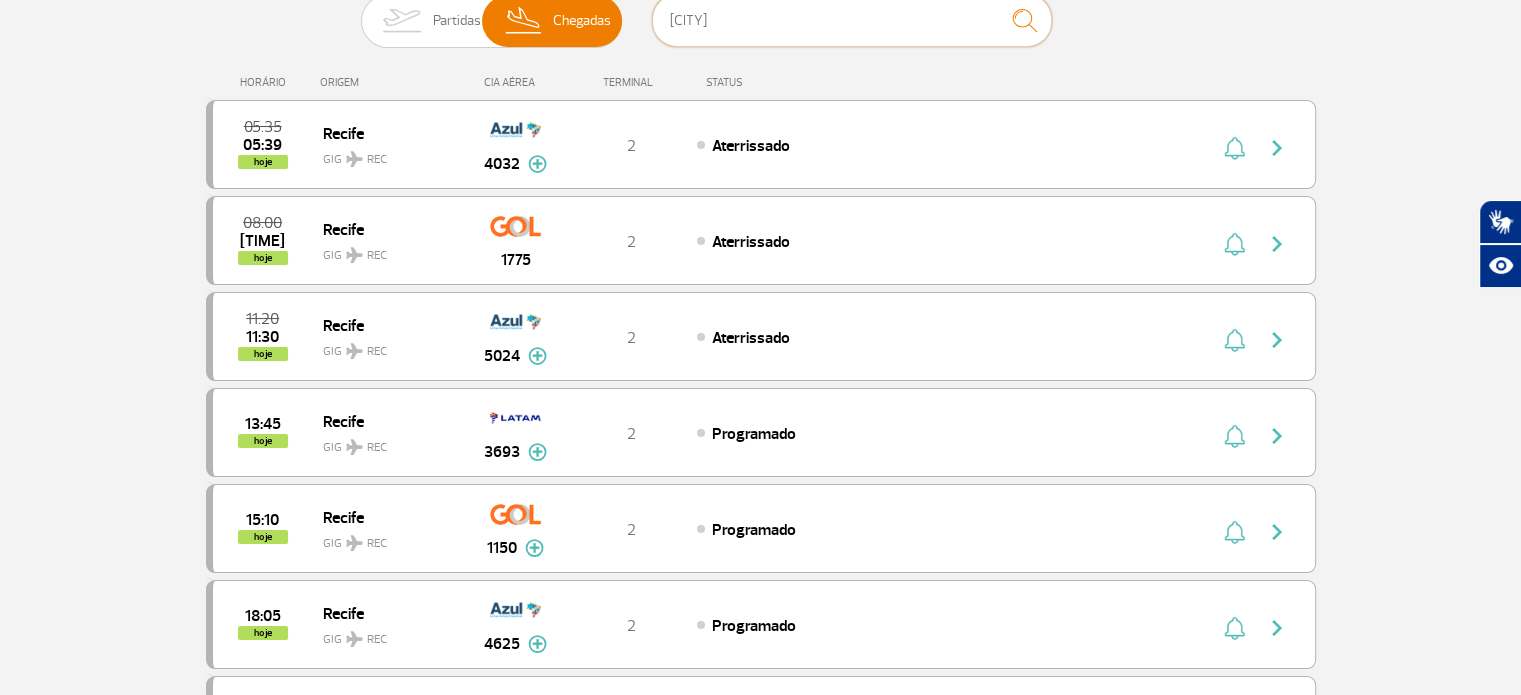 scroll, scrollTop: 232, scrollLeft: 0, axis: vertical 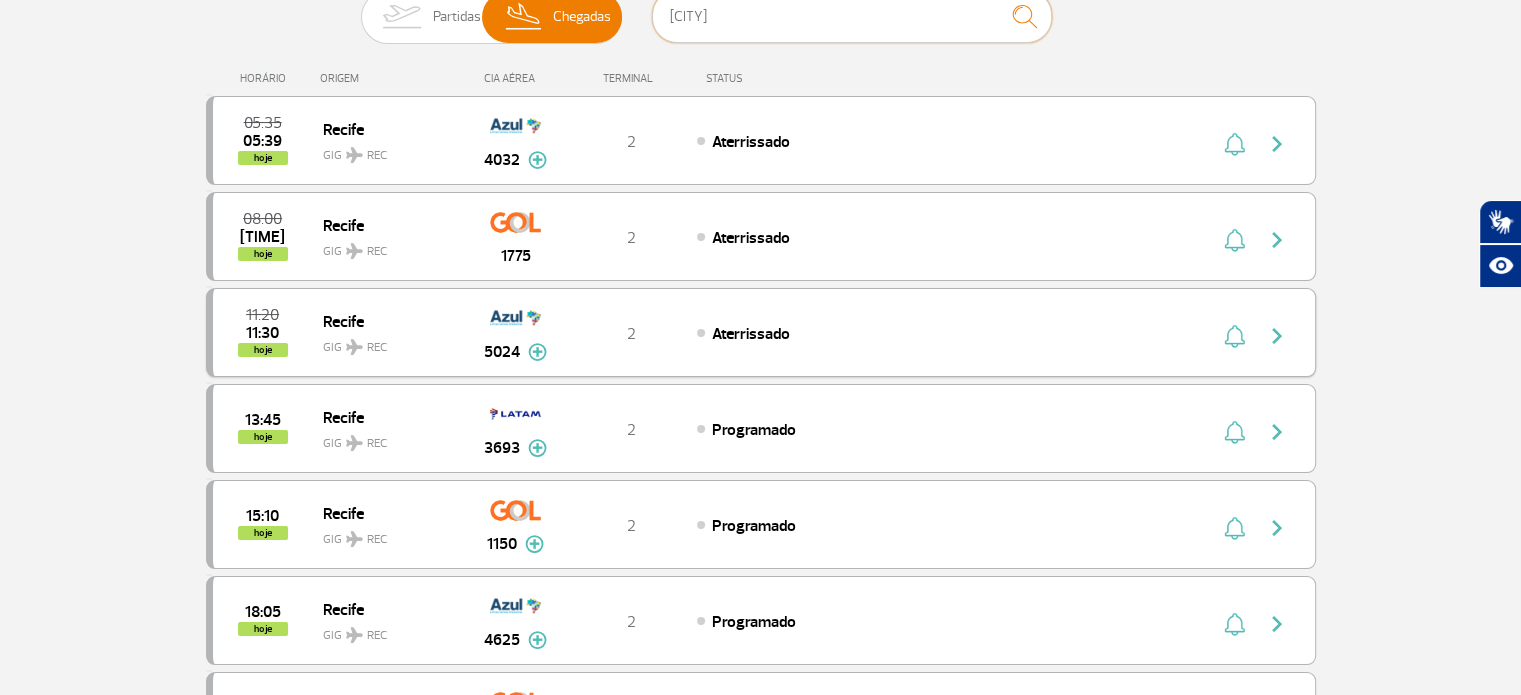 type on "[CITY]" 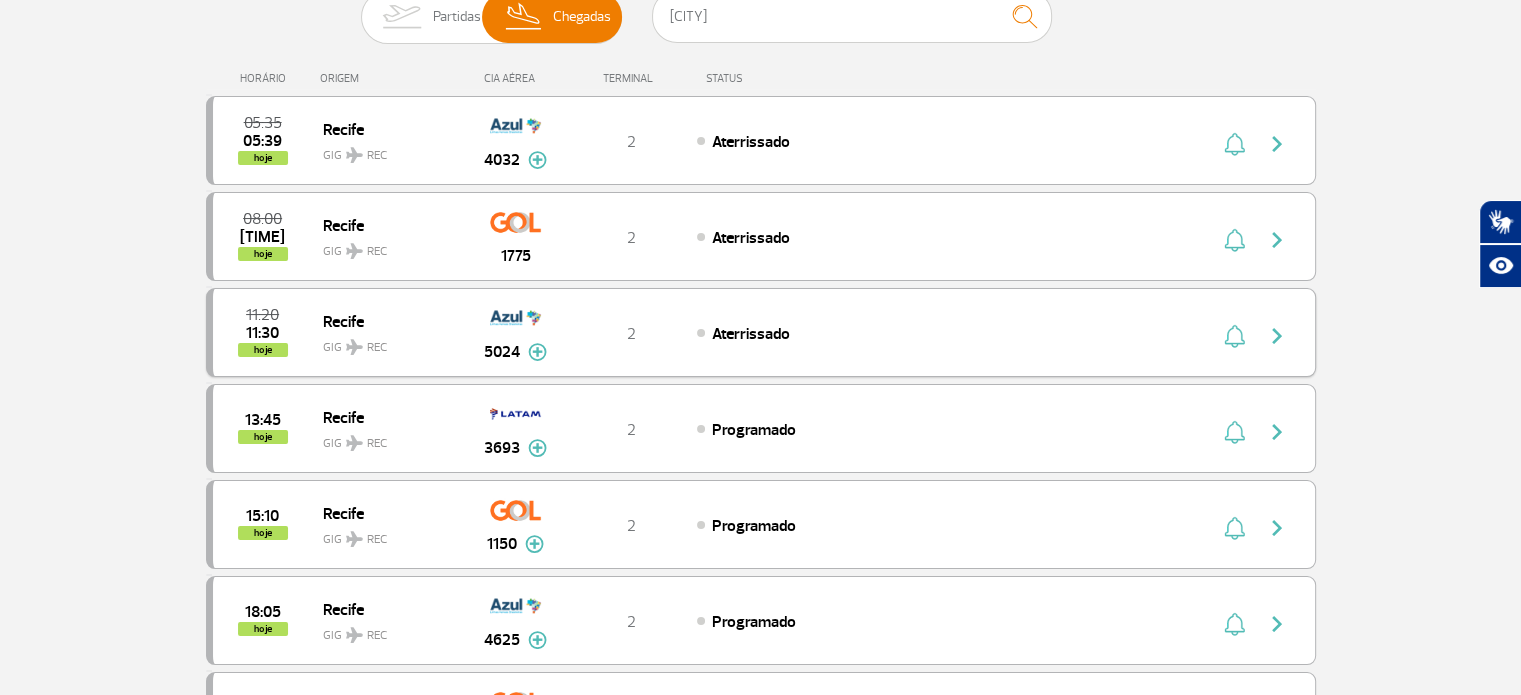click at bounding box center (1277, 336) 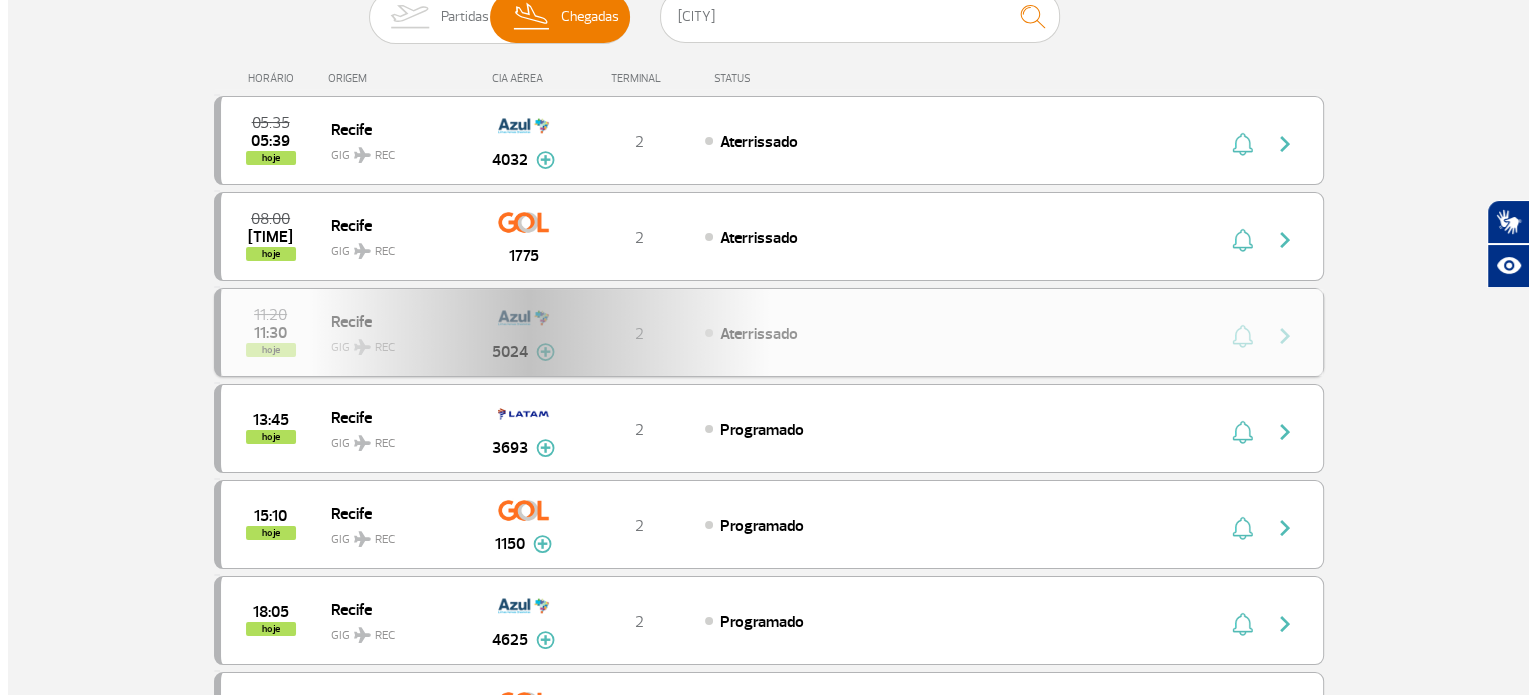 scroll, scrollTop: 0, scrollLeft: 0, axis: both 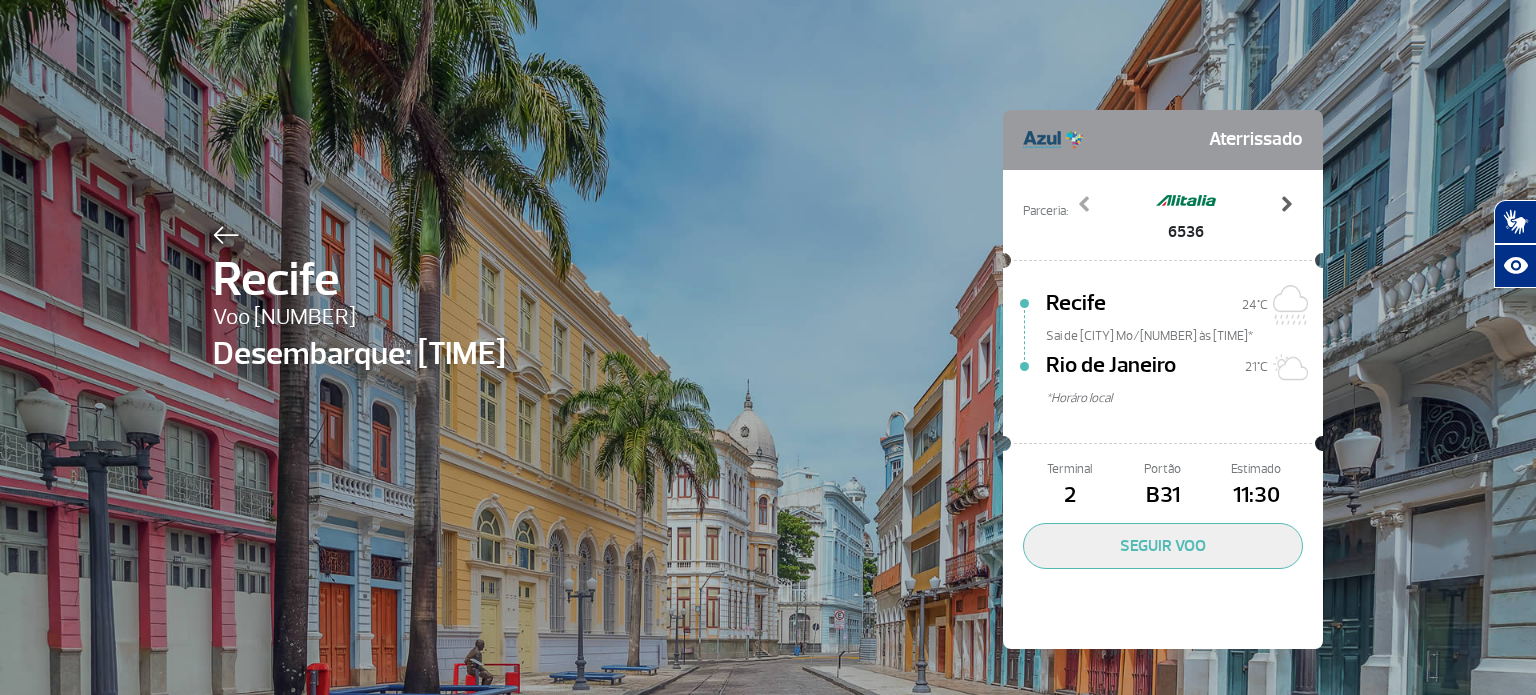click 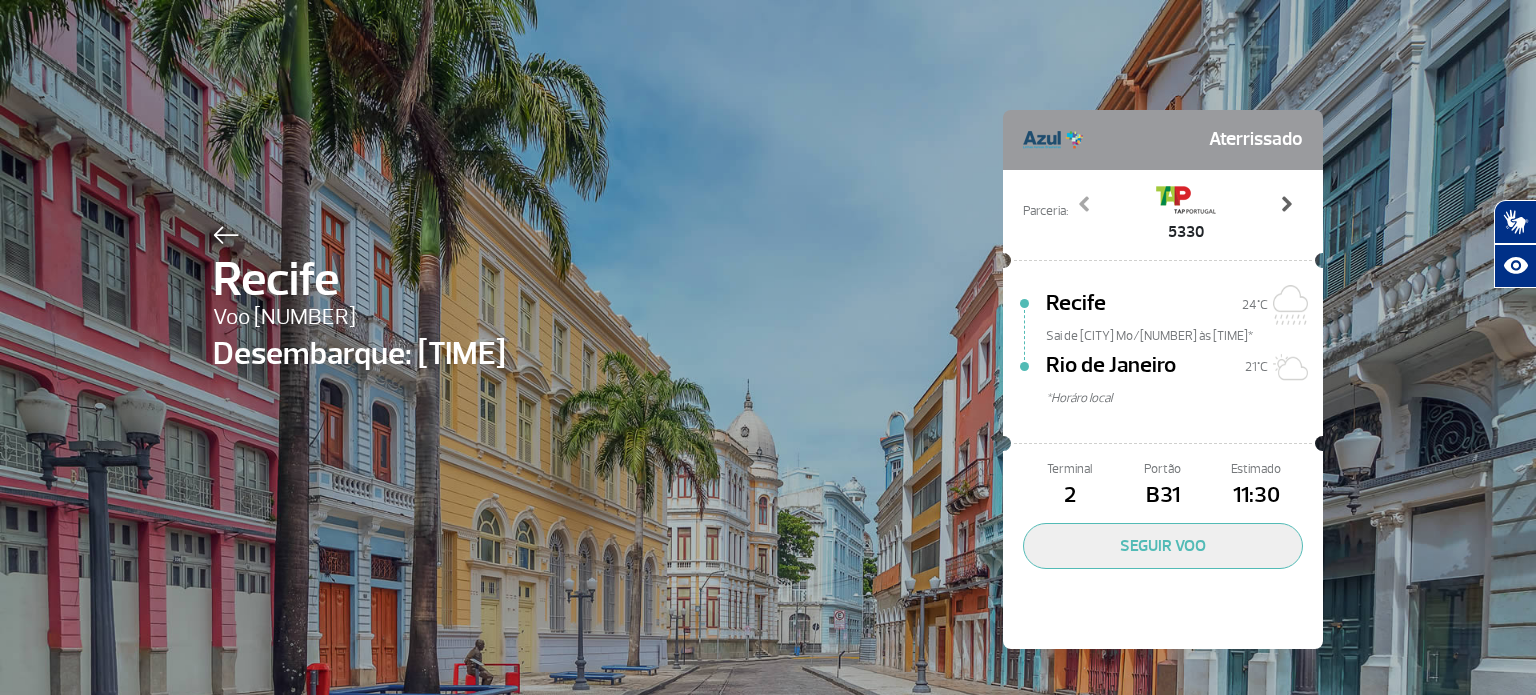 click 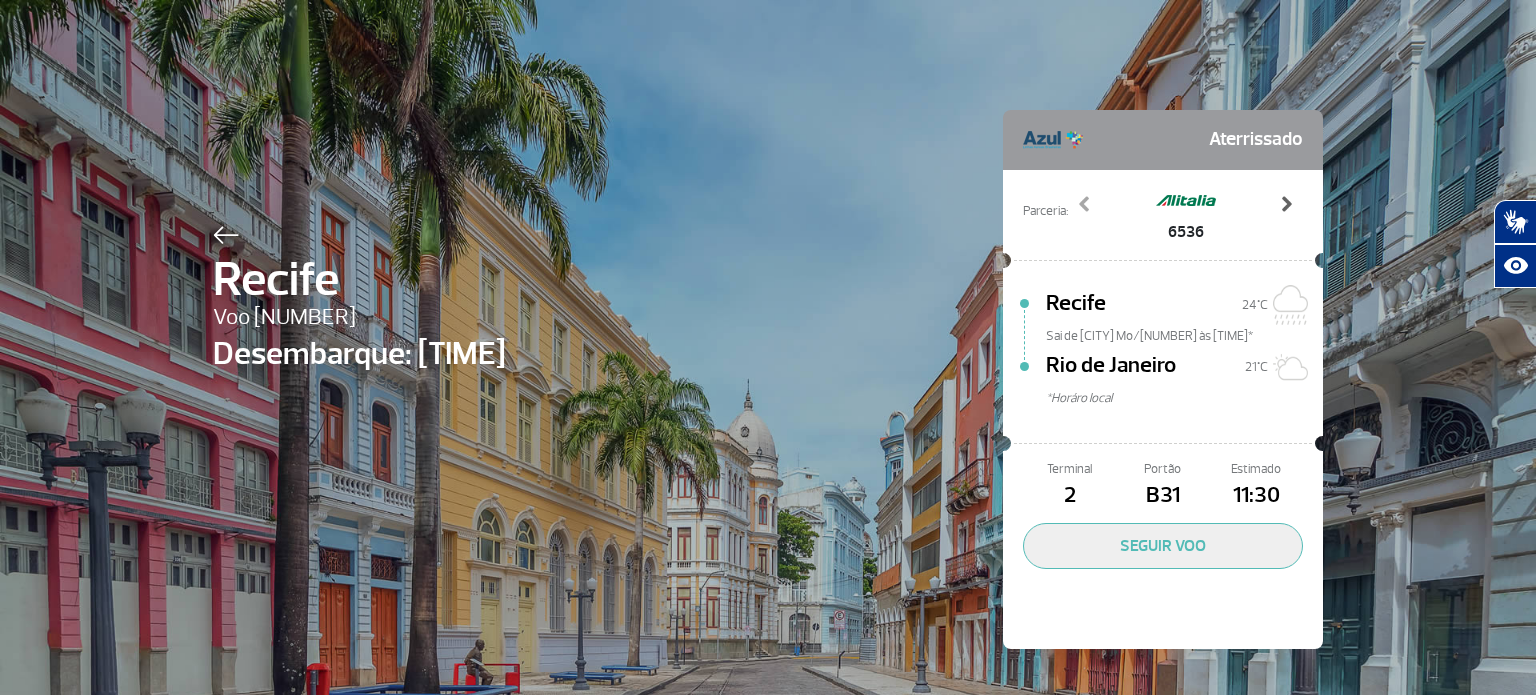 click 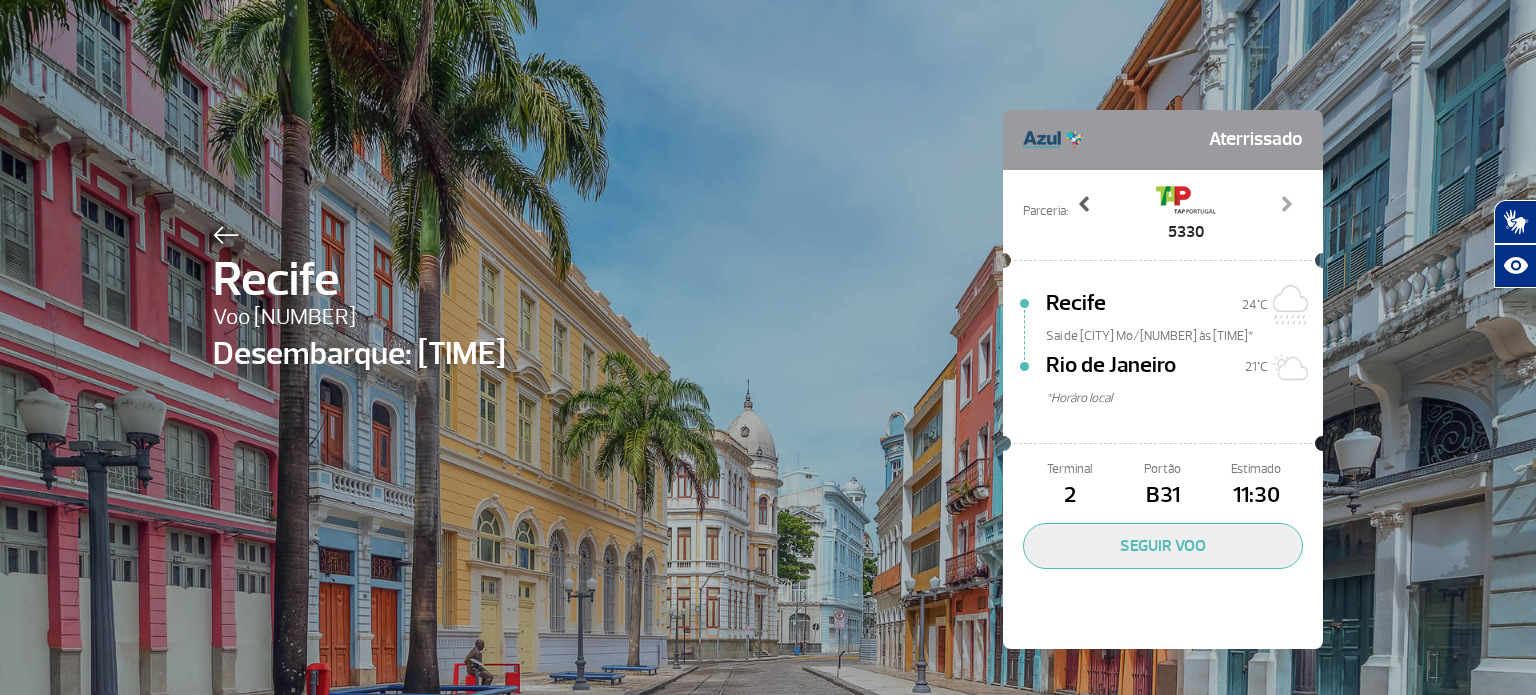 click 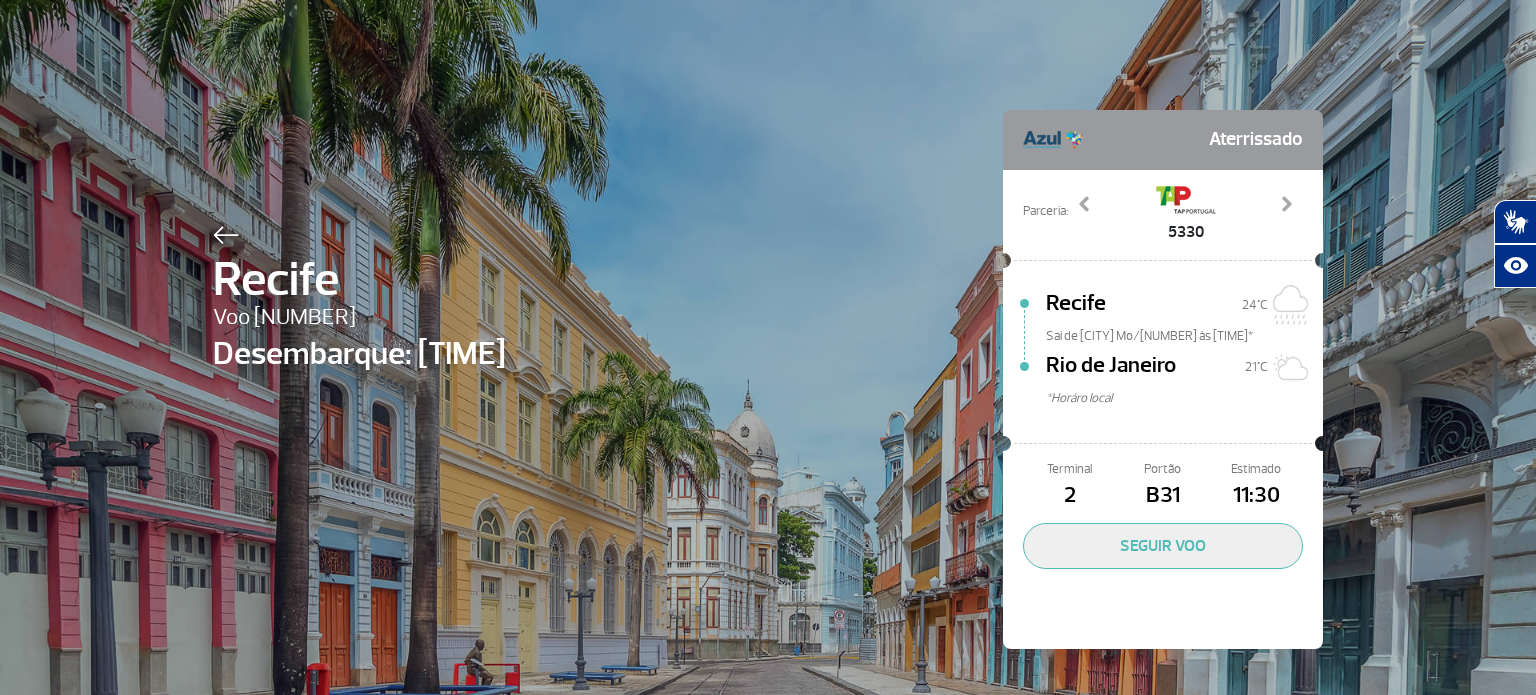 click on "[CITY] Voo [NUMBER] Desembarque: [TIME] Aterrissado Parceria: [NUMBER] [NUMBER] Previous Next [CITY] [TEMP]°C Sai de [CITY] Mo/[NUMBER] às [TIME]* [CITY] [TEMP]°C *Horáro local Terminal [NUMBER] Portão B[NUMBER] Estimado [TIME] SEGUIR VOO" 